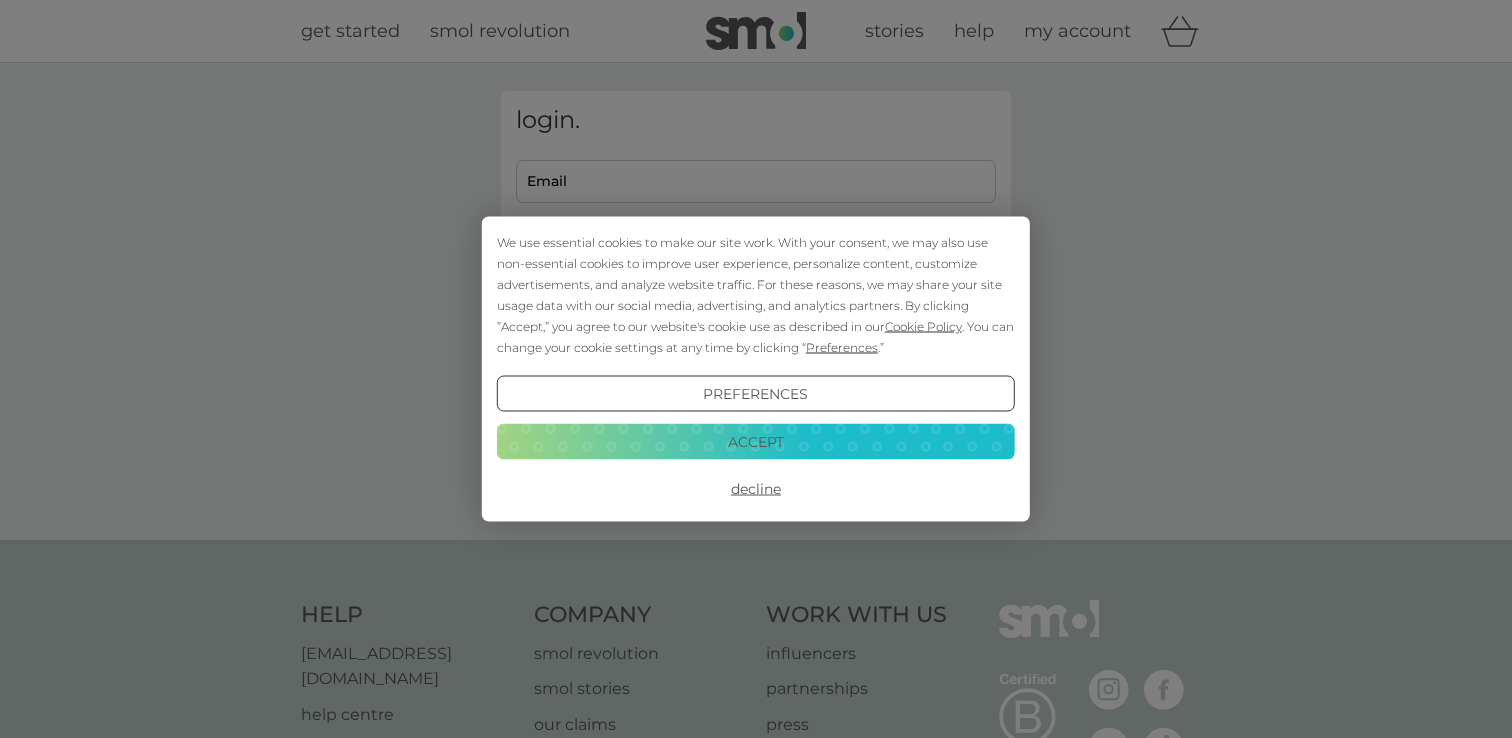 scroll, scrollTop: 0, scrollLeft: 0, axis: both 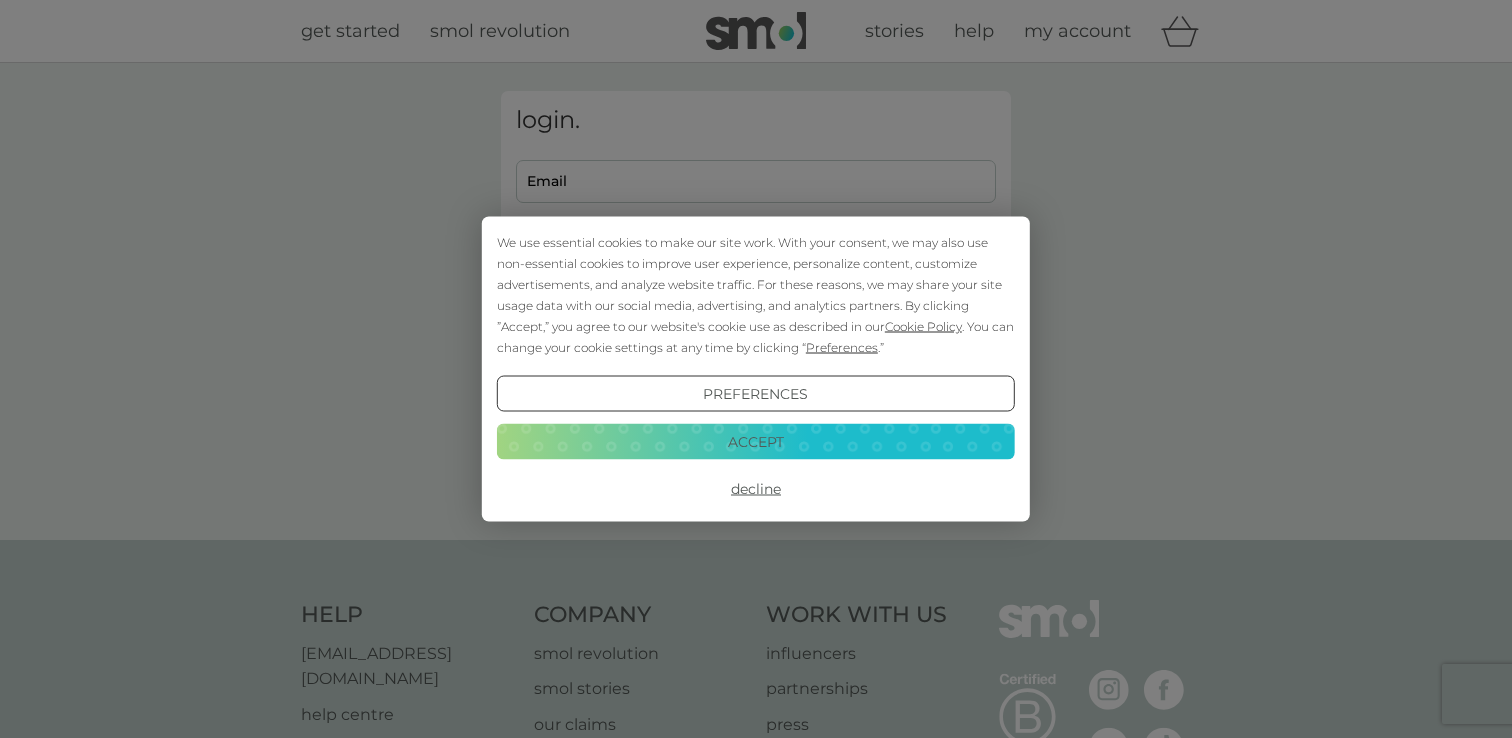 click on "Accept" at bounding box center (756, 441) 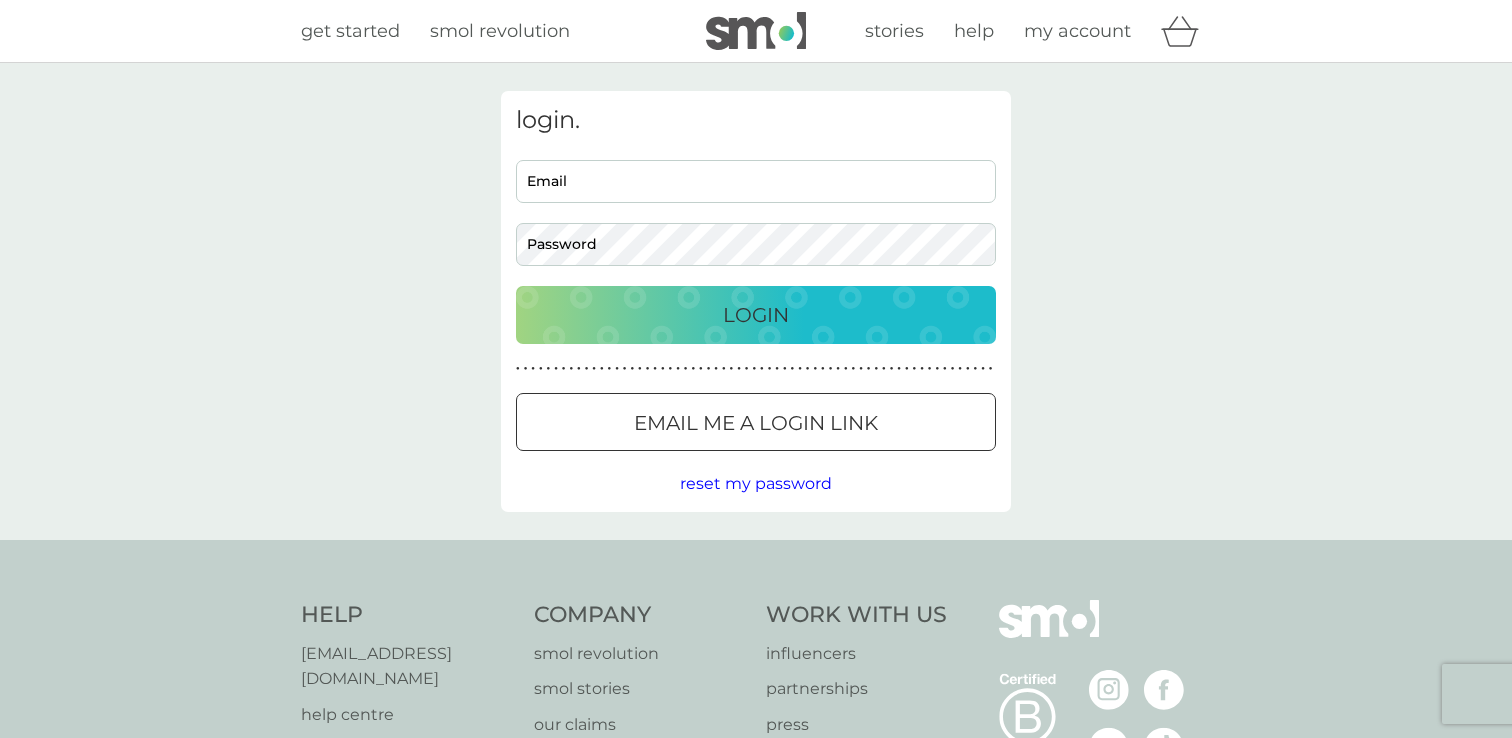 click on "Email" at bounding box center [756, 181] 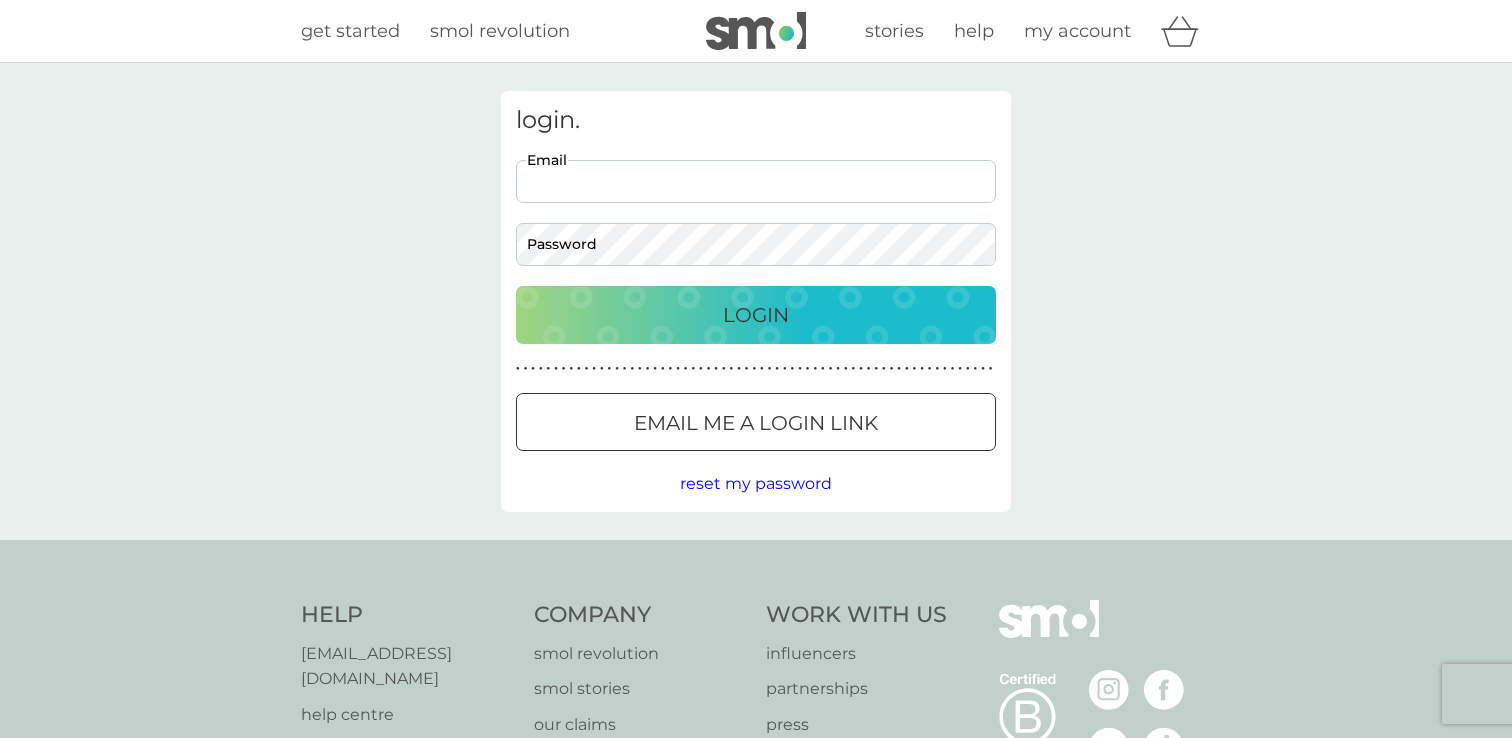 click on "Email" at bounding box center [756, 181] 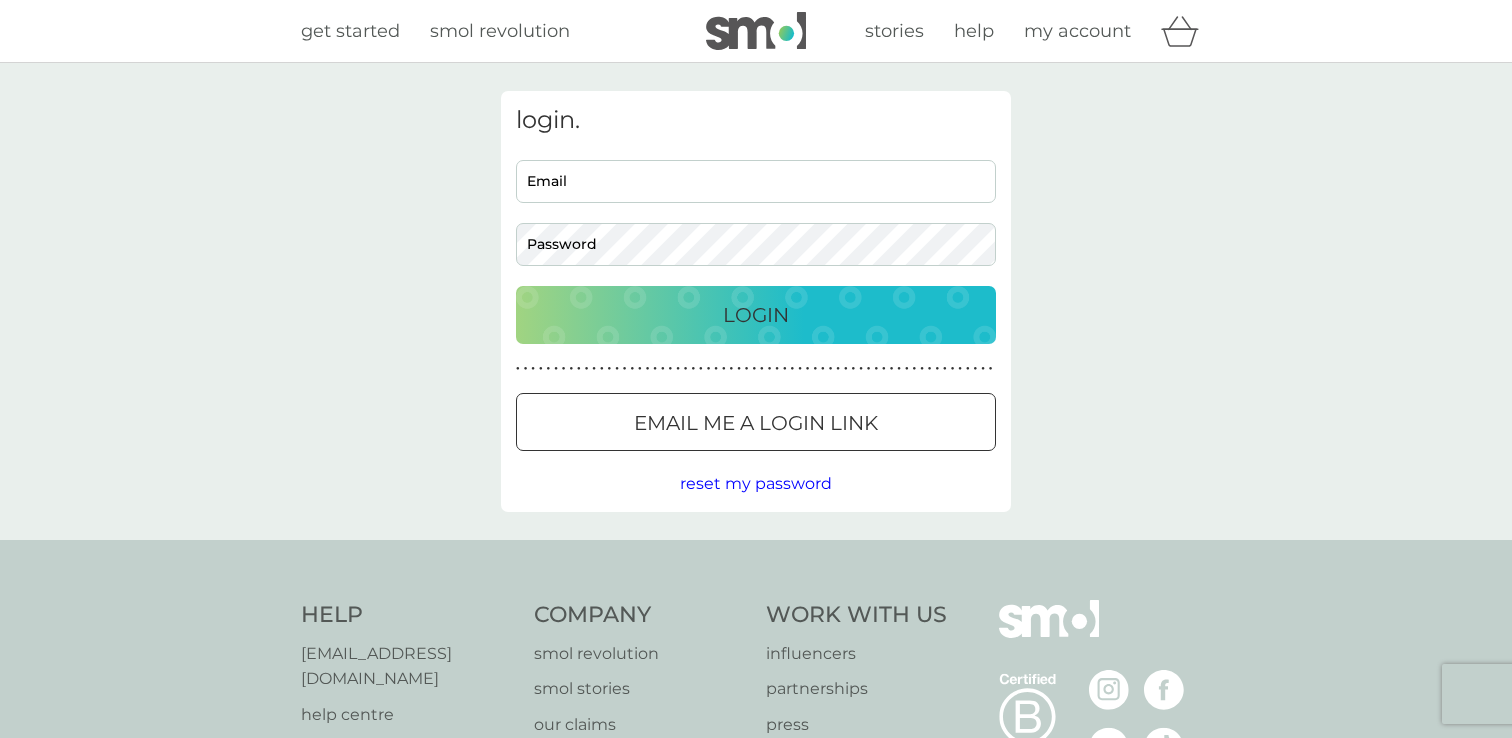 type on "[EMAIL_ADDRESS][DOMAIN_NAME]" 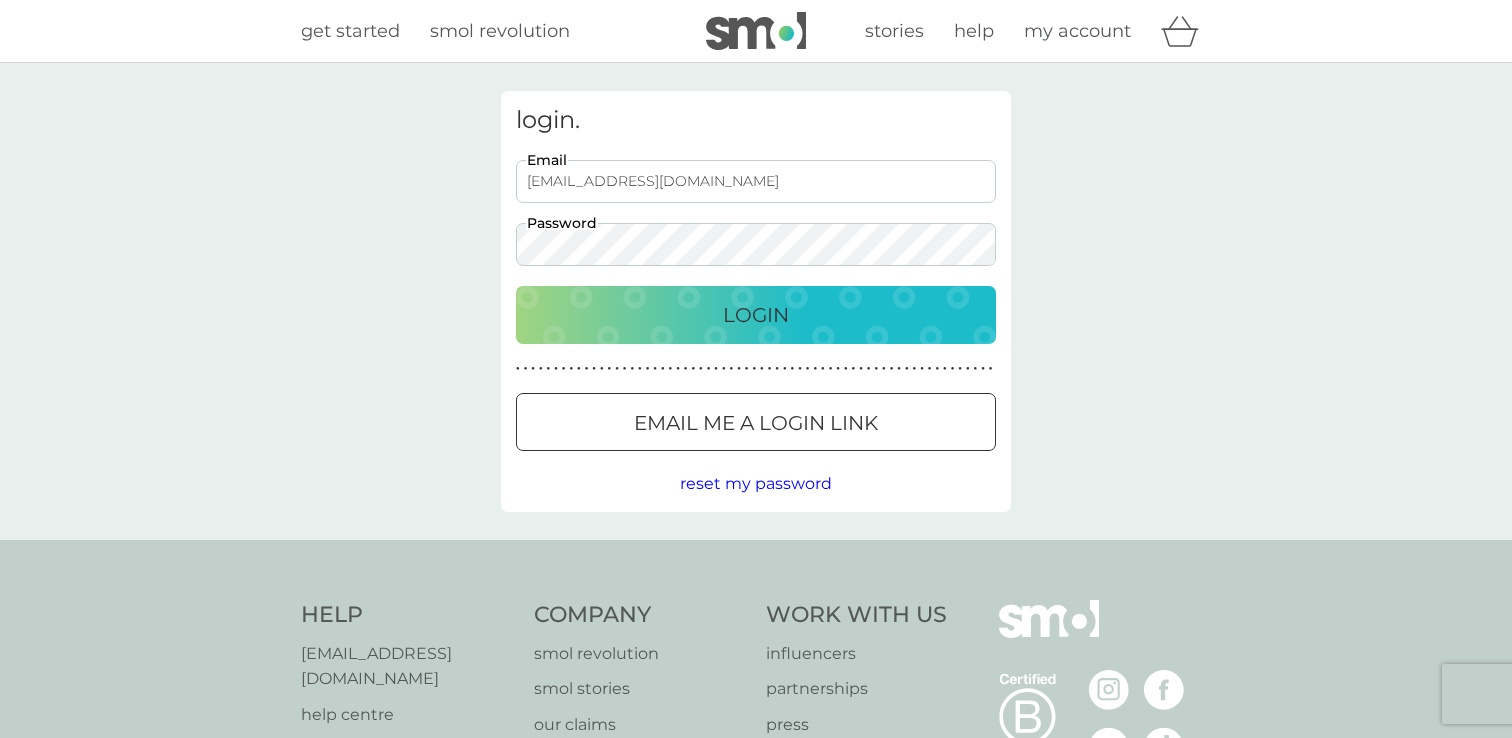 click on "Login" at bounding box center [756, 315] 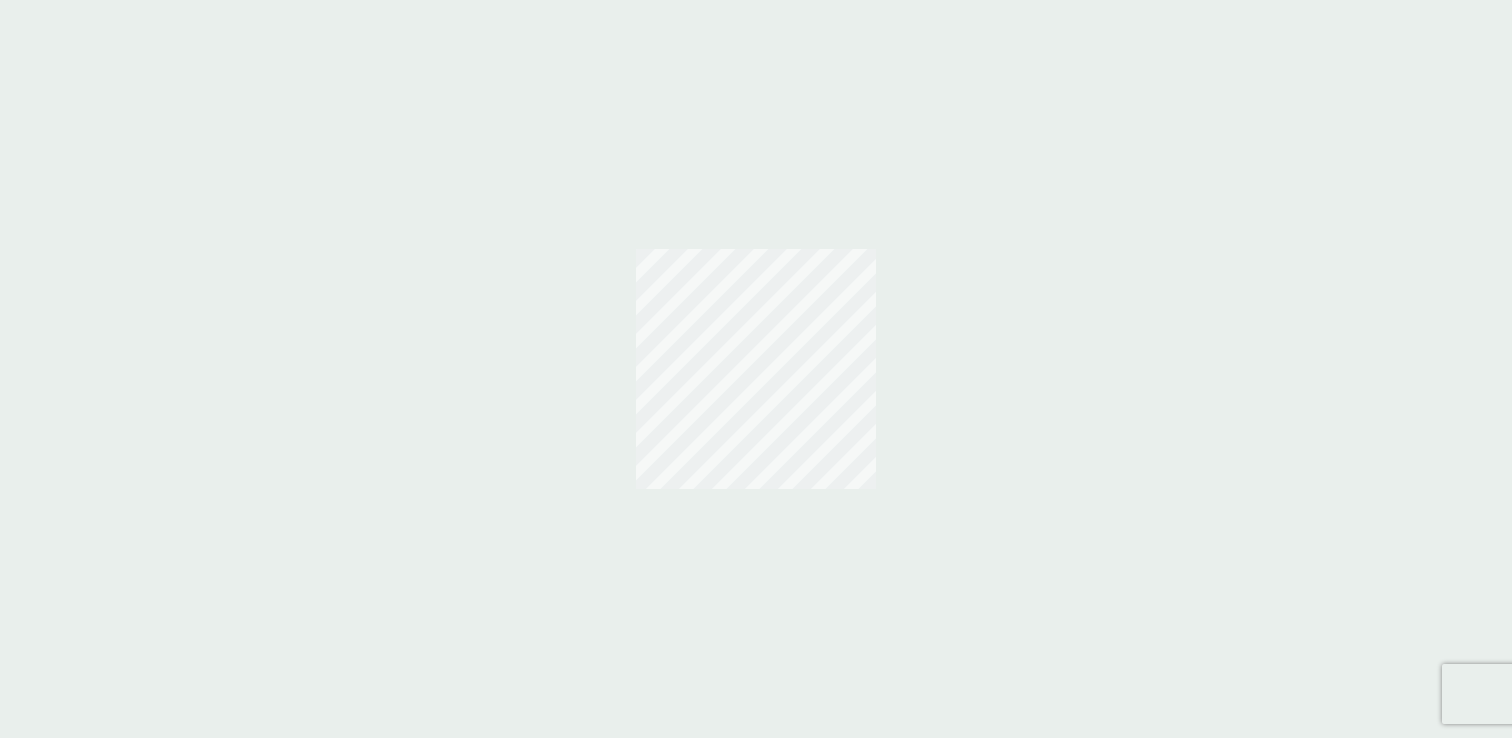scroll, scrollTop: 0, scrollLeft: 0, axis: both 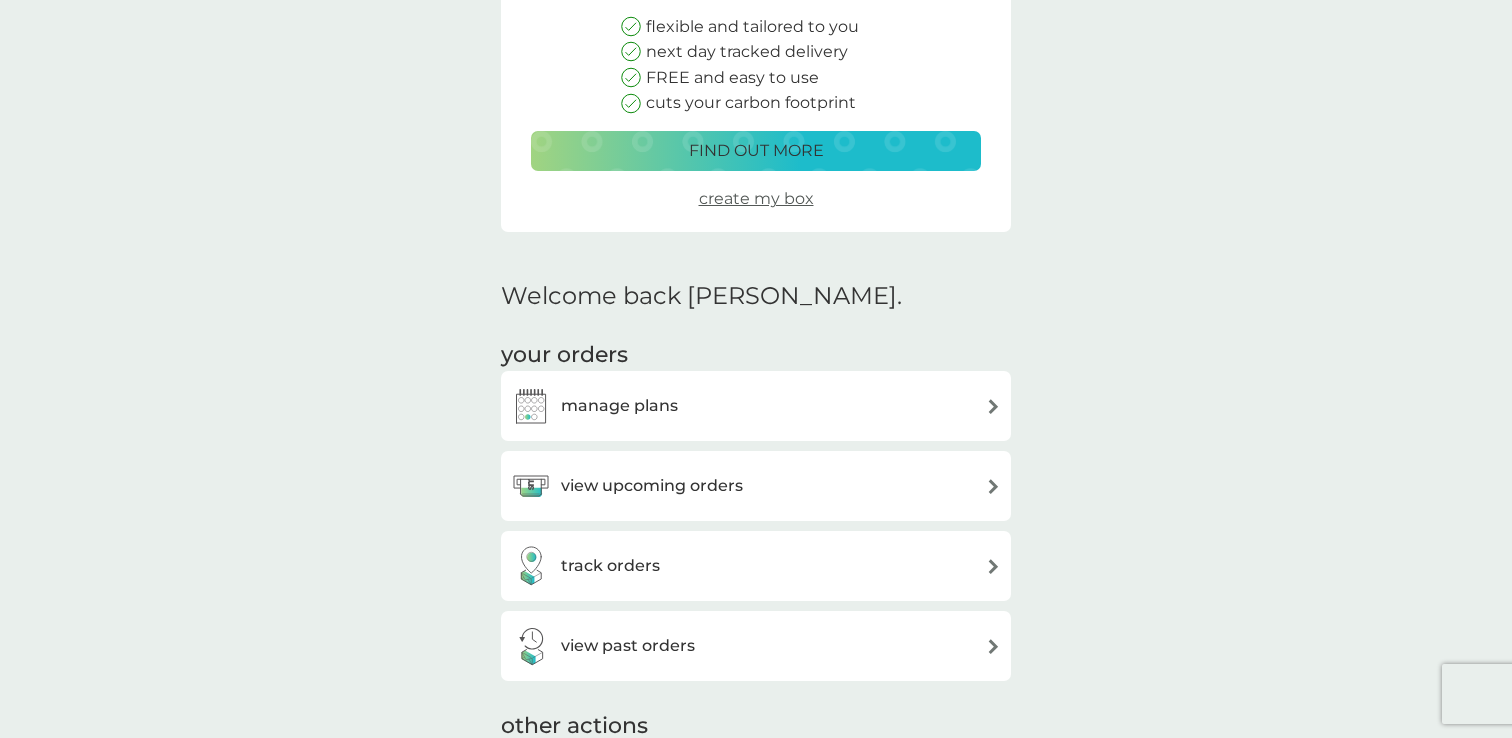 click on "manage plans" at bounding box center [619, 406] 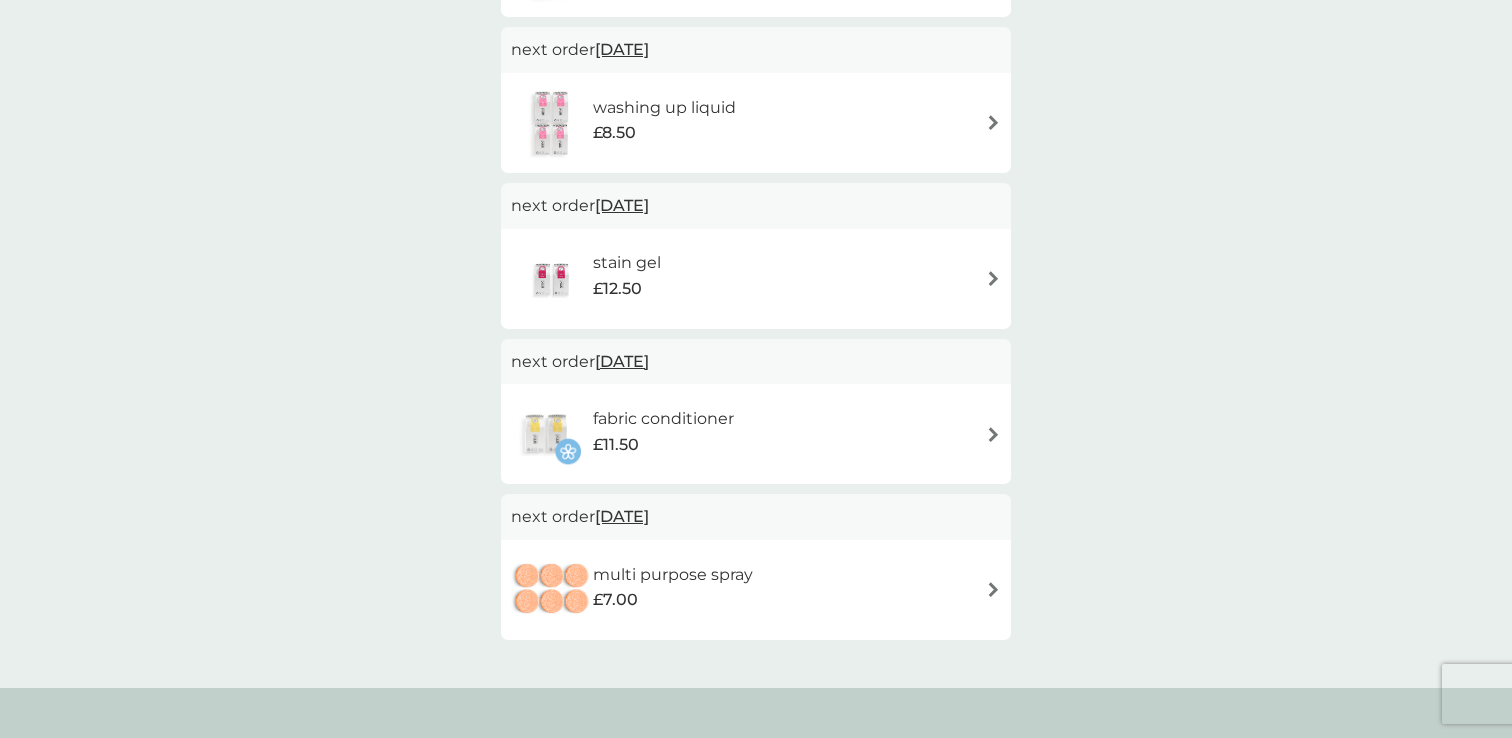 scroll, scrollTop: 703, scrollLeft: 0, axis: vertical 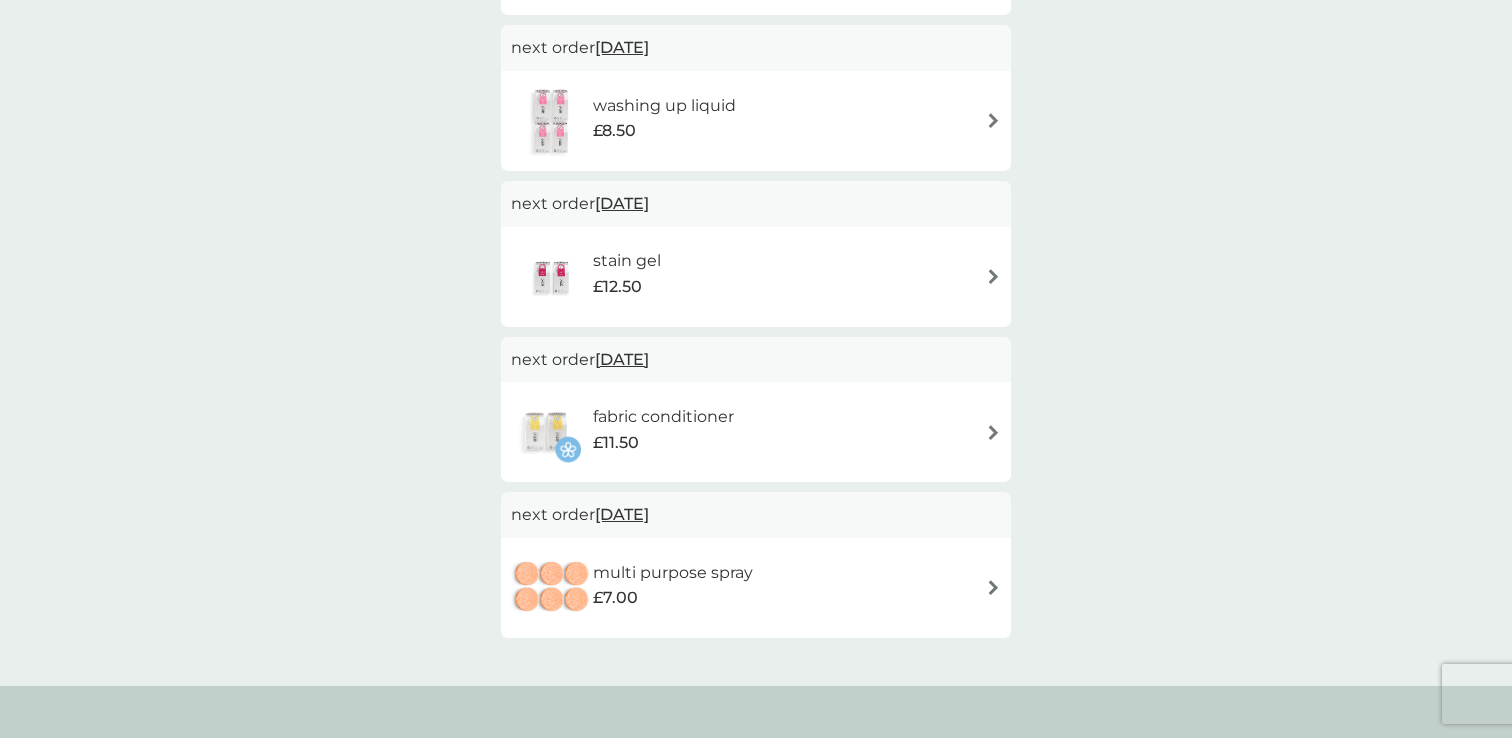 click on "stain gel £12.50" at bounding box center (756, 277) 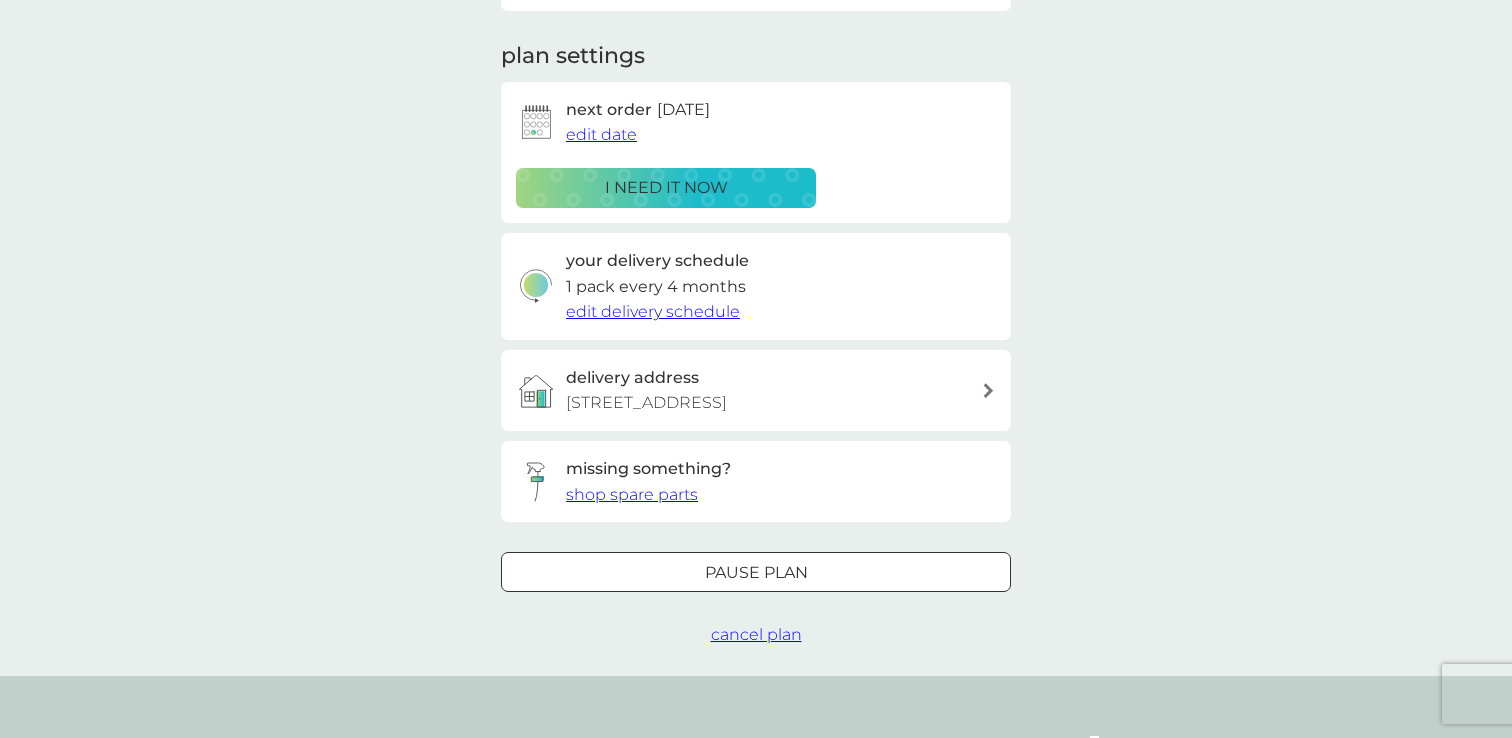 scroll, scrollTop: 289, scrollLeft: 0, axis: vertical 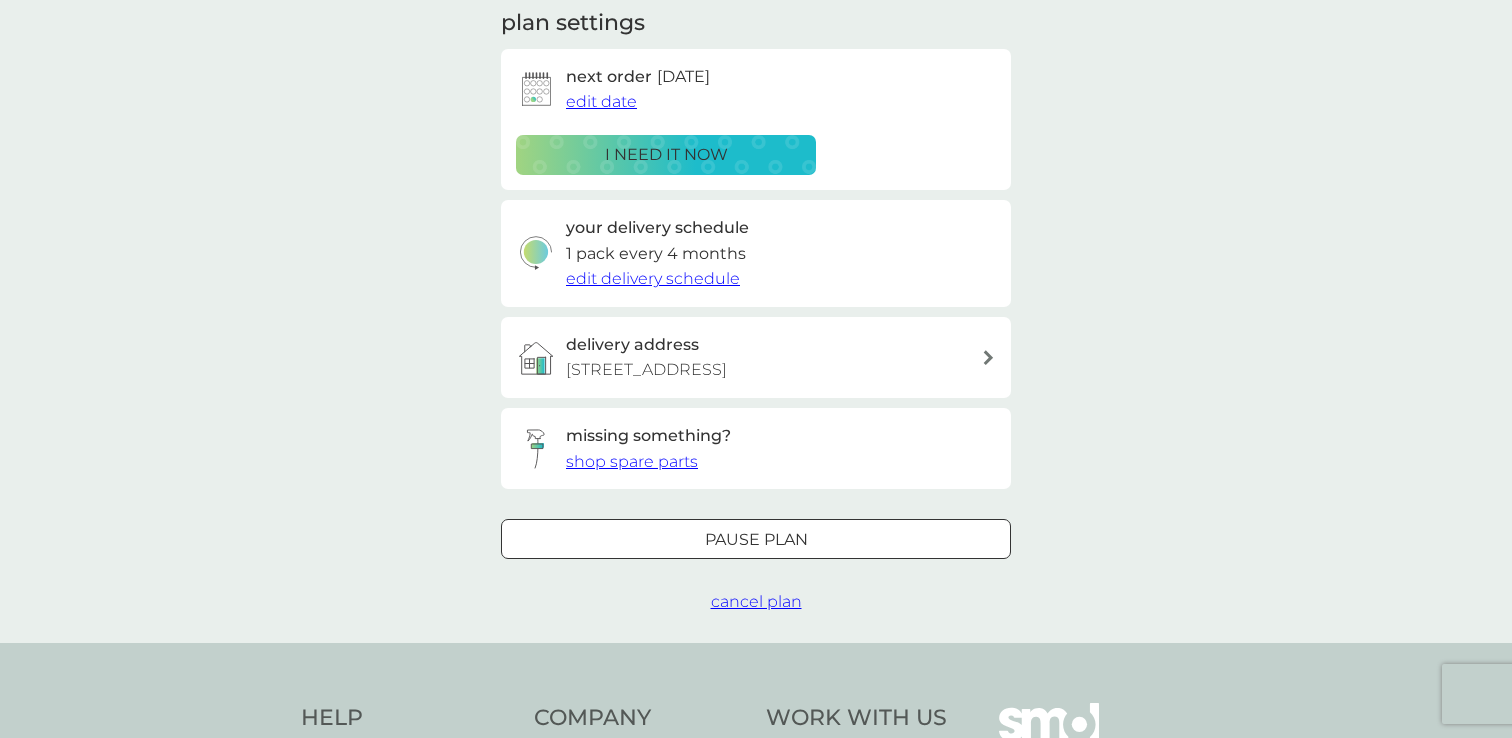 click on "cancel plan" at bounding box center [756, 601] 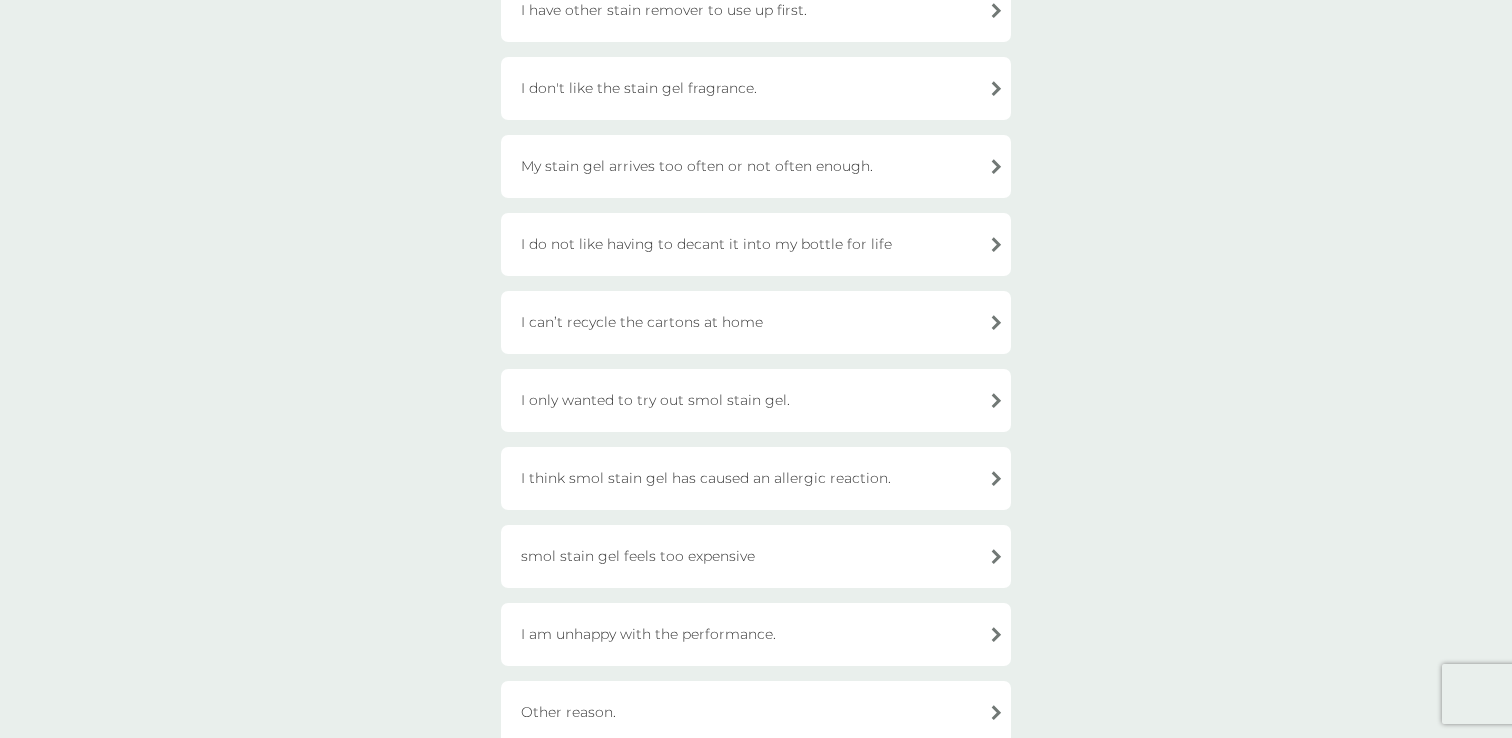scroll, scrollTop: 338, scrollLeft: 0, axis: vertical 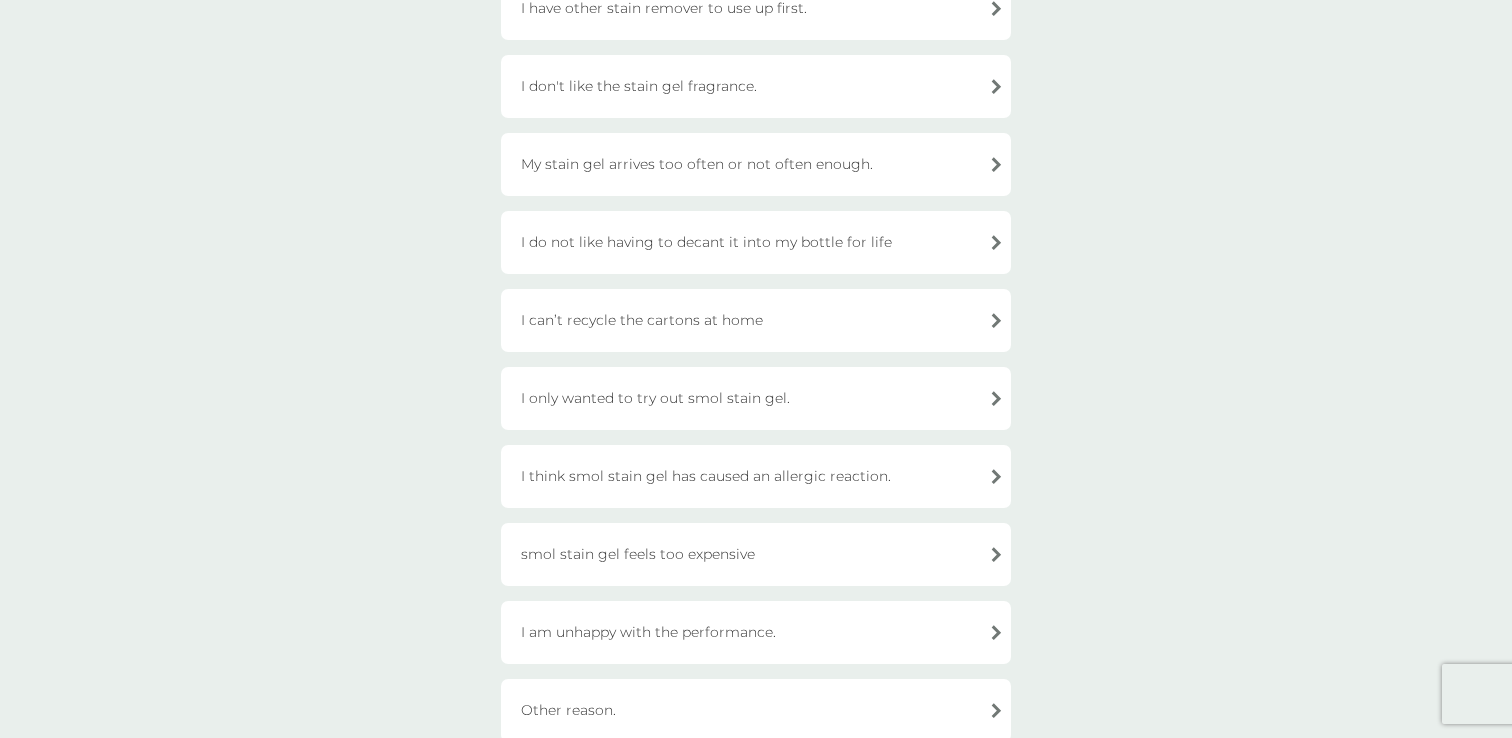 click on "I only wanted to try out smol stain gel." at bounding box center (756, 398) 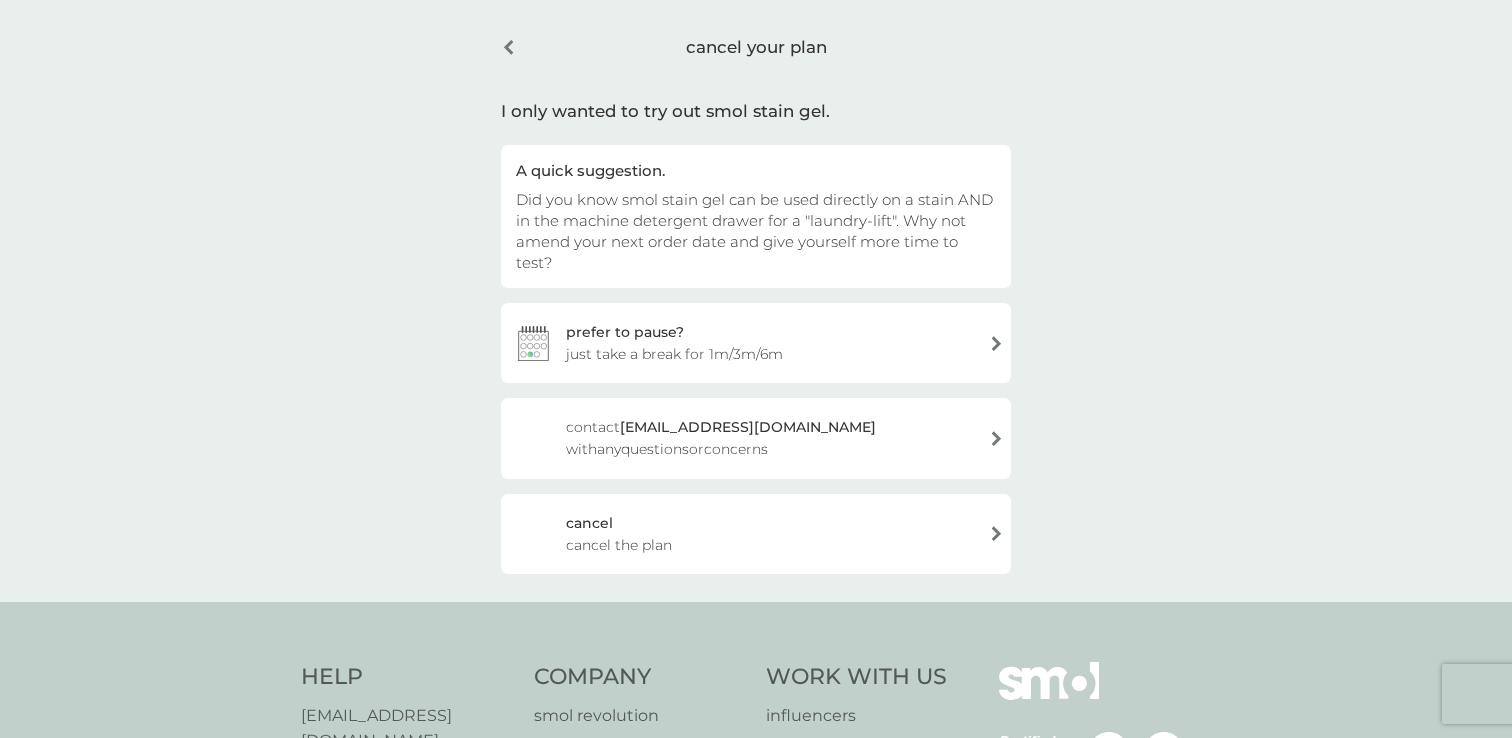 scroll, scrollTop: 0, scrollLeft: 0, axis: both 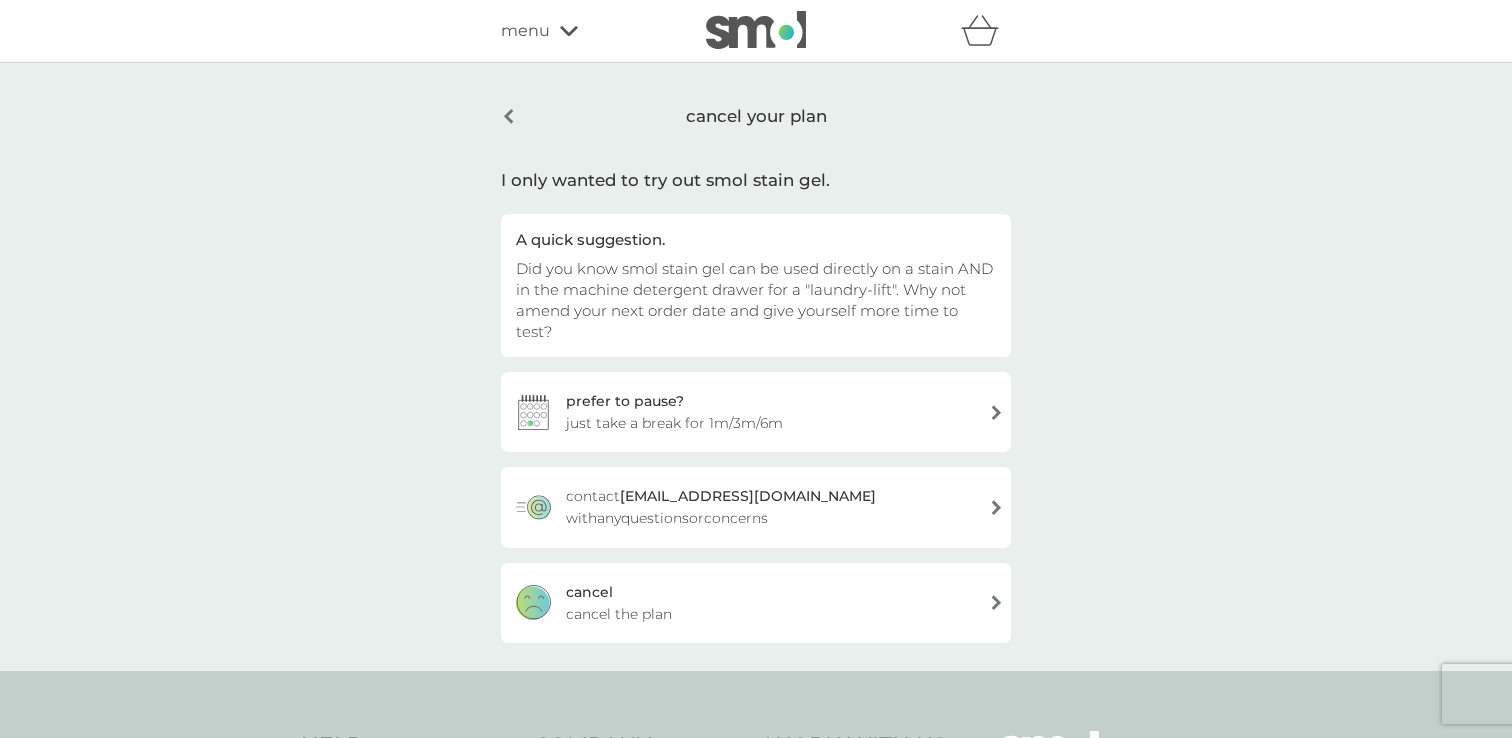 click on "cancel cancel the plan" at bounding box center (756, 603) 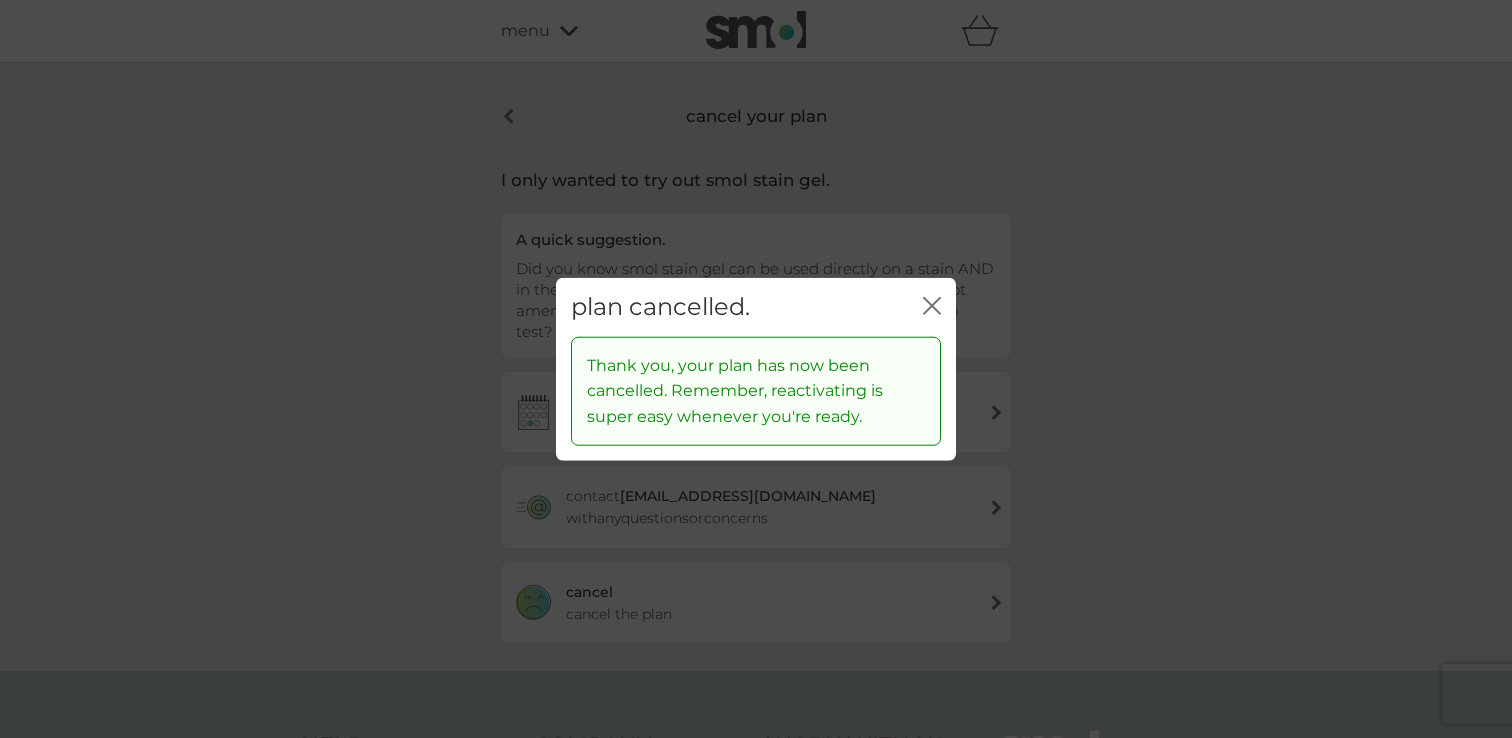 click on "close" 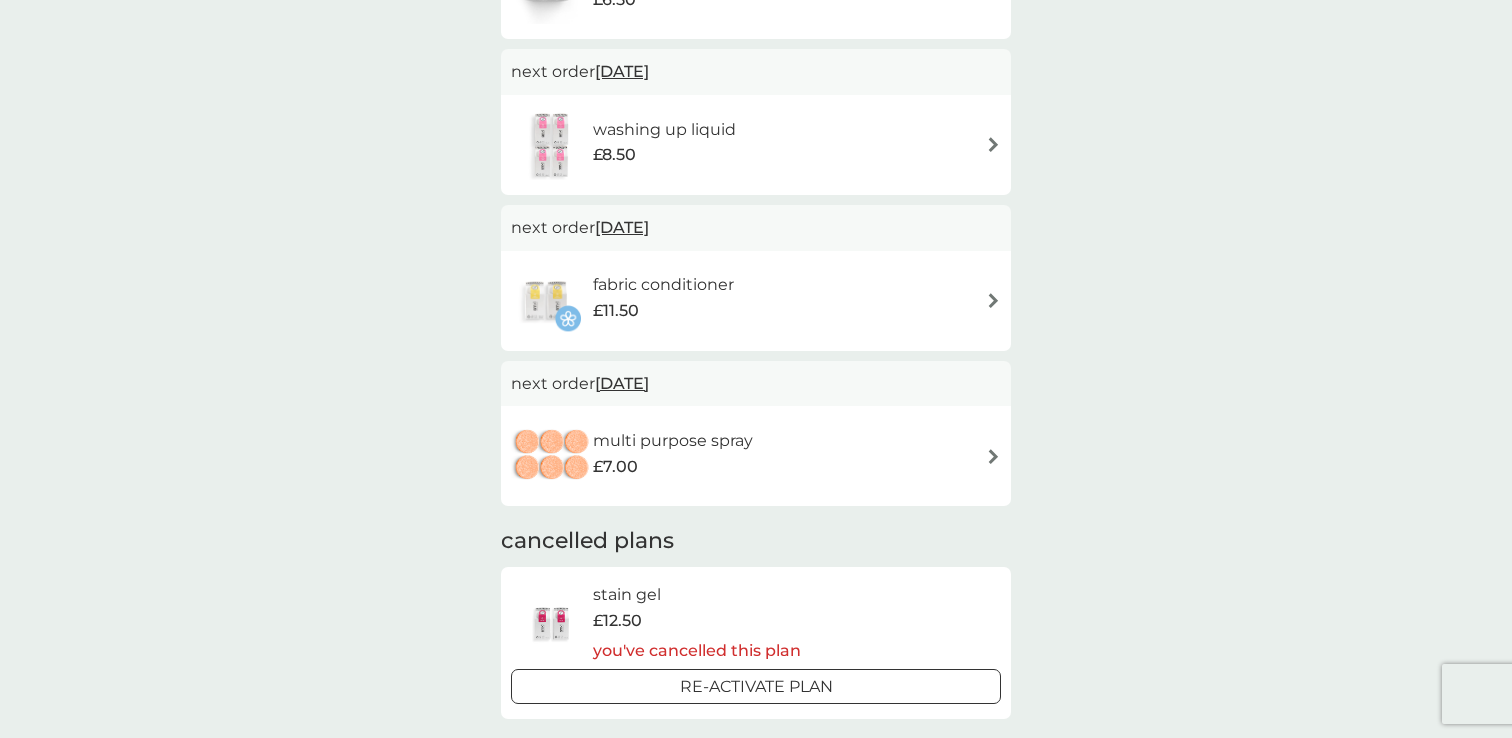 scroll, scrollTop: 658, scrollLeft: 0, axis: vertical 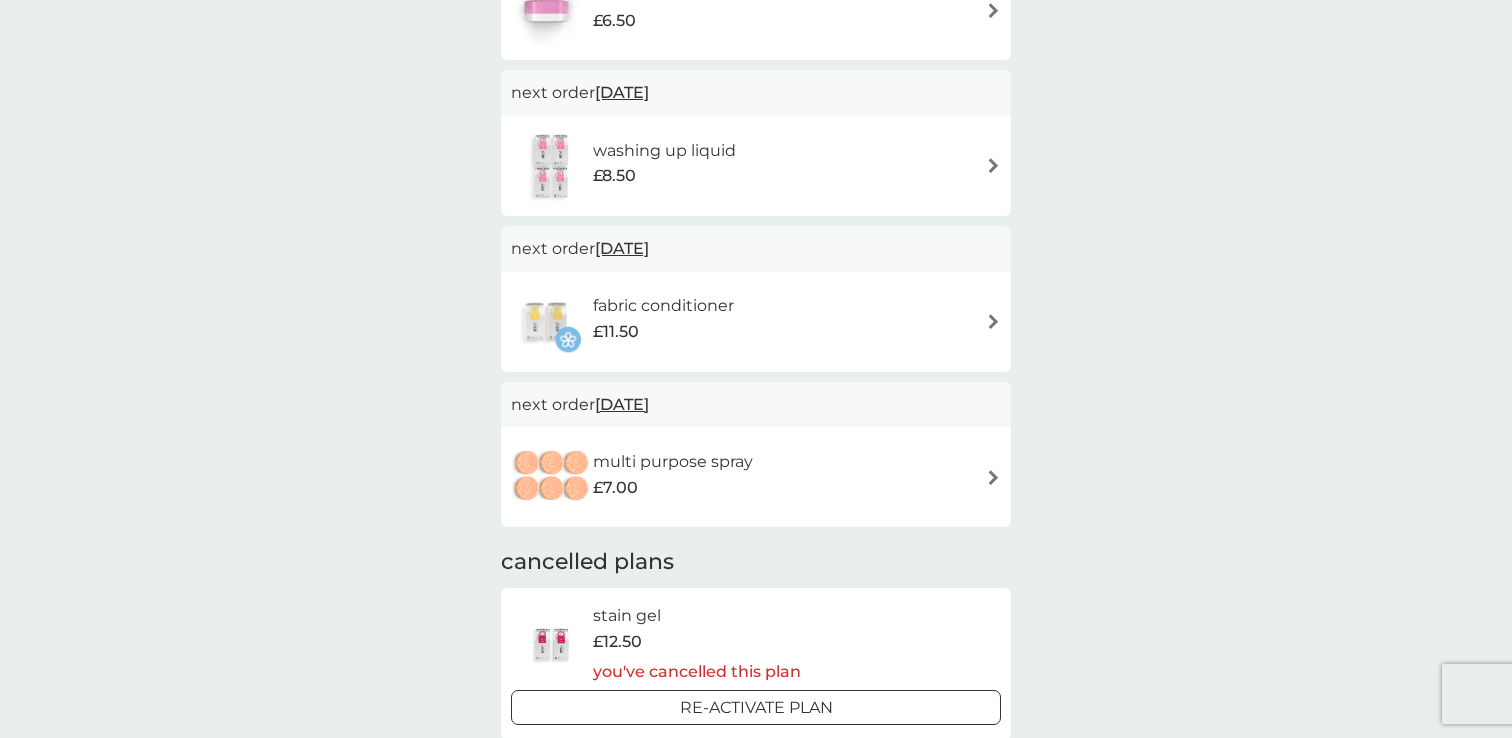 click on "fabric conditioner £11.50" at bounding box center (756, 322) 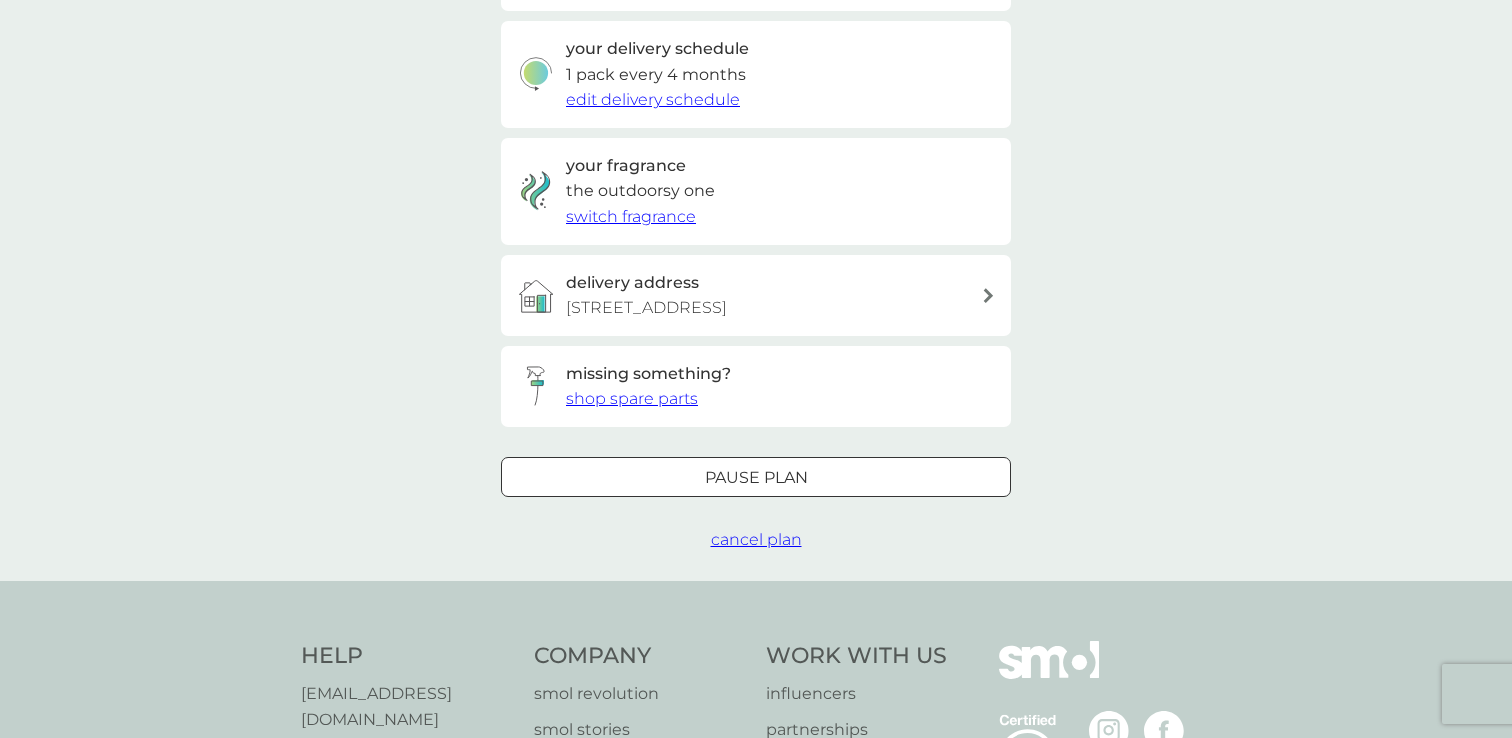 scroll, scrollTop: 506, scrollLeft: 0, axis: vertical 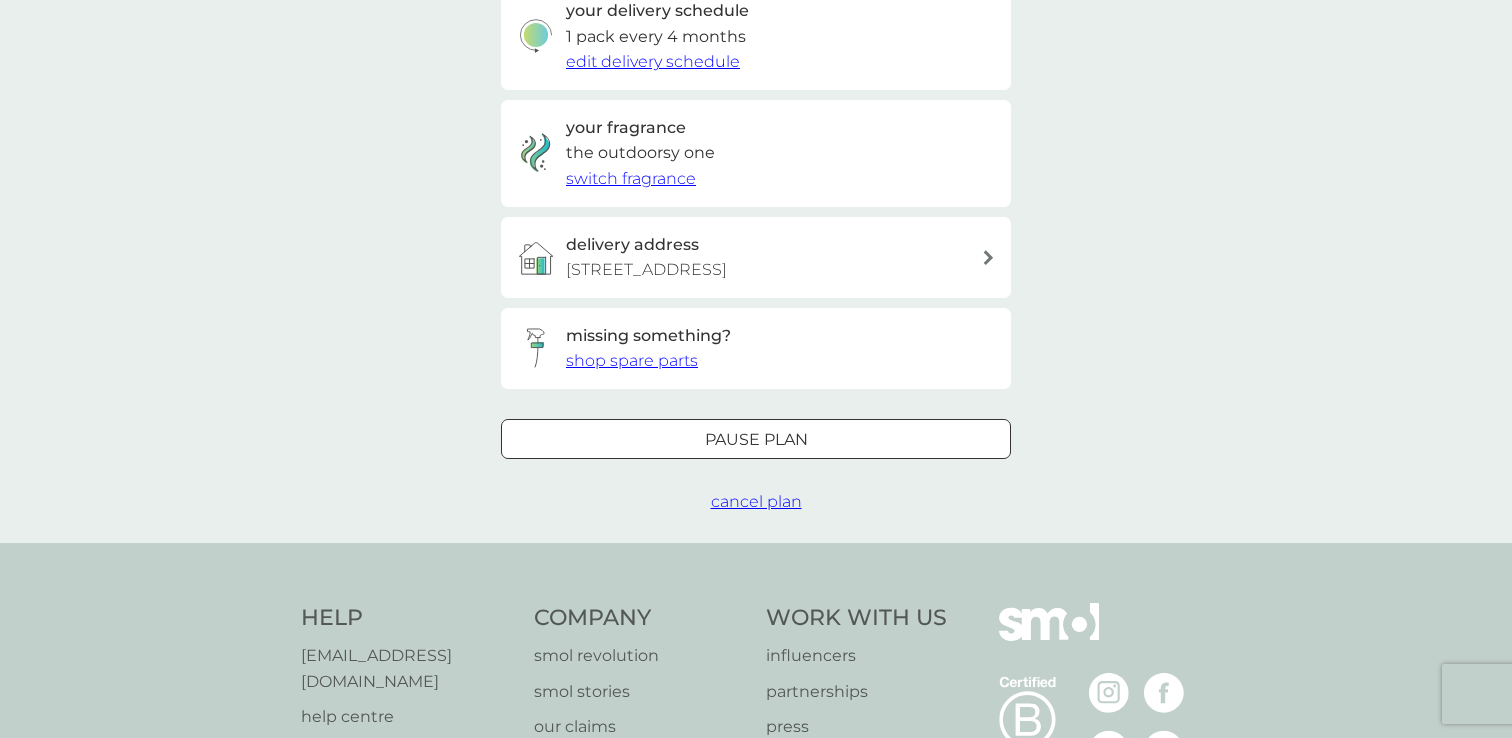 click on "cancel plan" at bounding box center [756, 501] 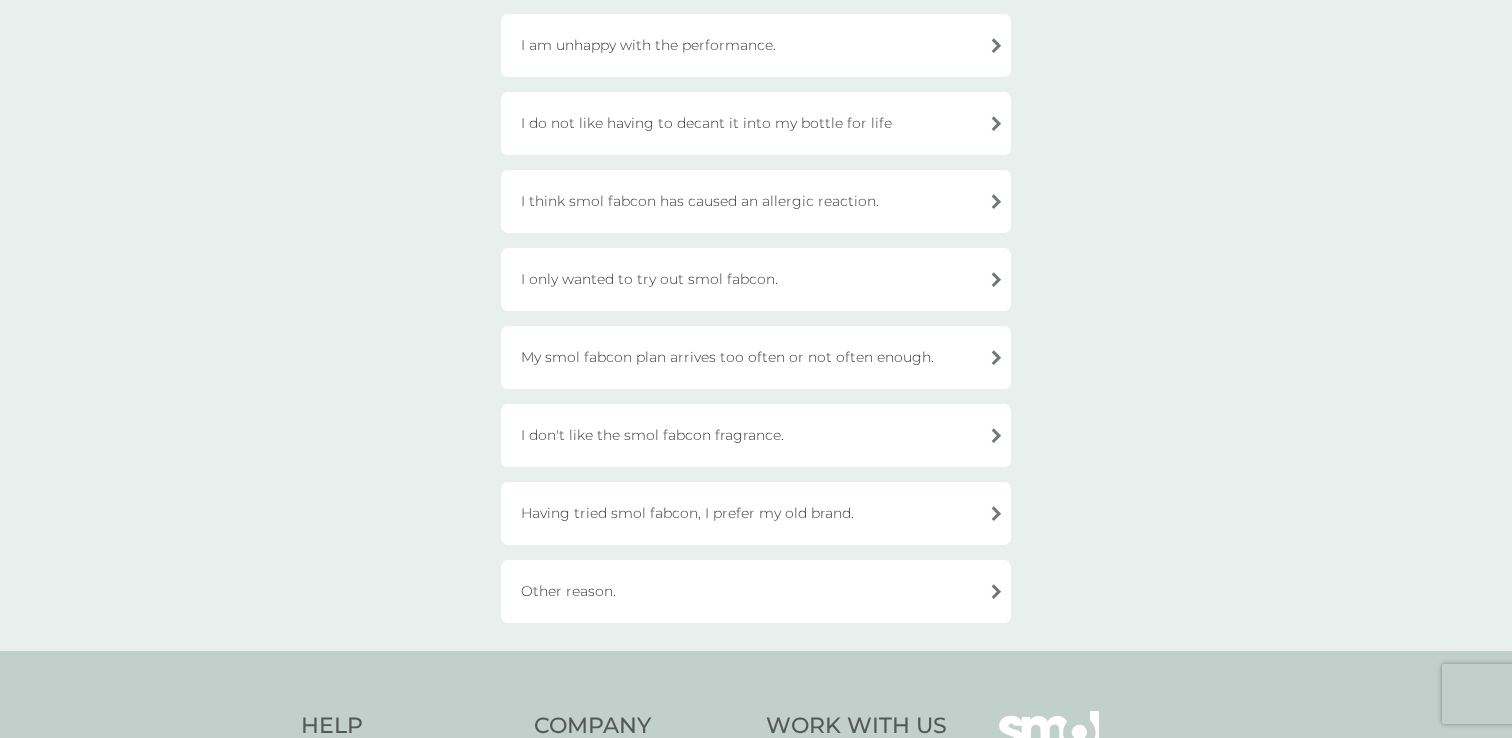 click on "I only wanted to try out smol fabcon." at bounding box center [756, 279] 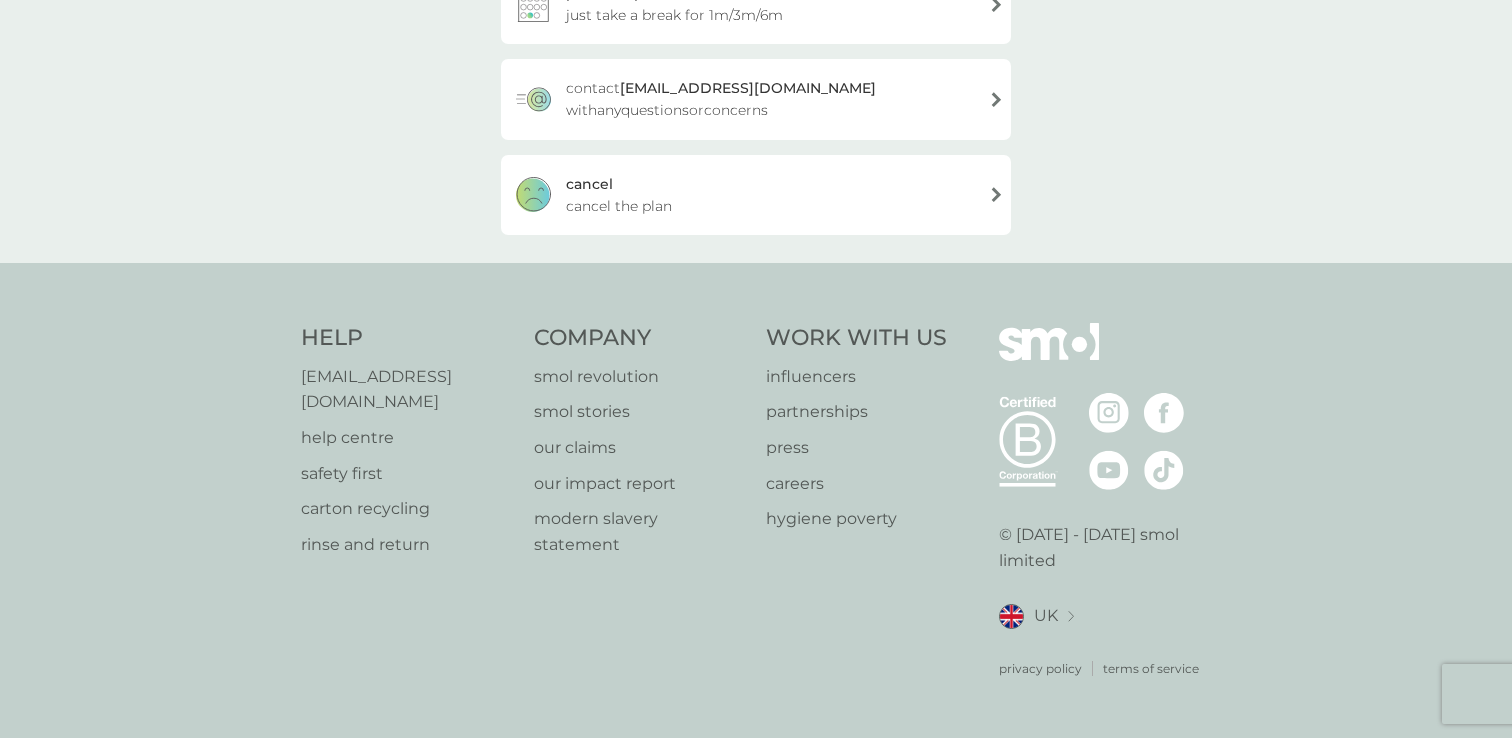 scroll, scrollTop: 341, scrollLeft: 0, axis: vertical 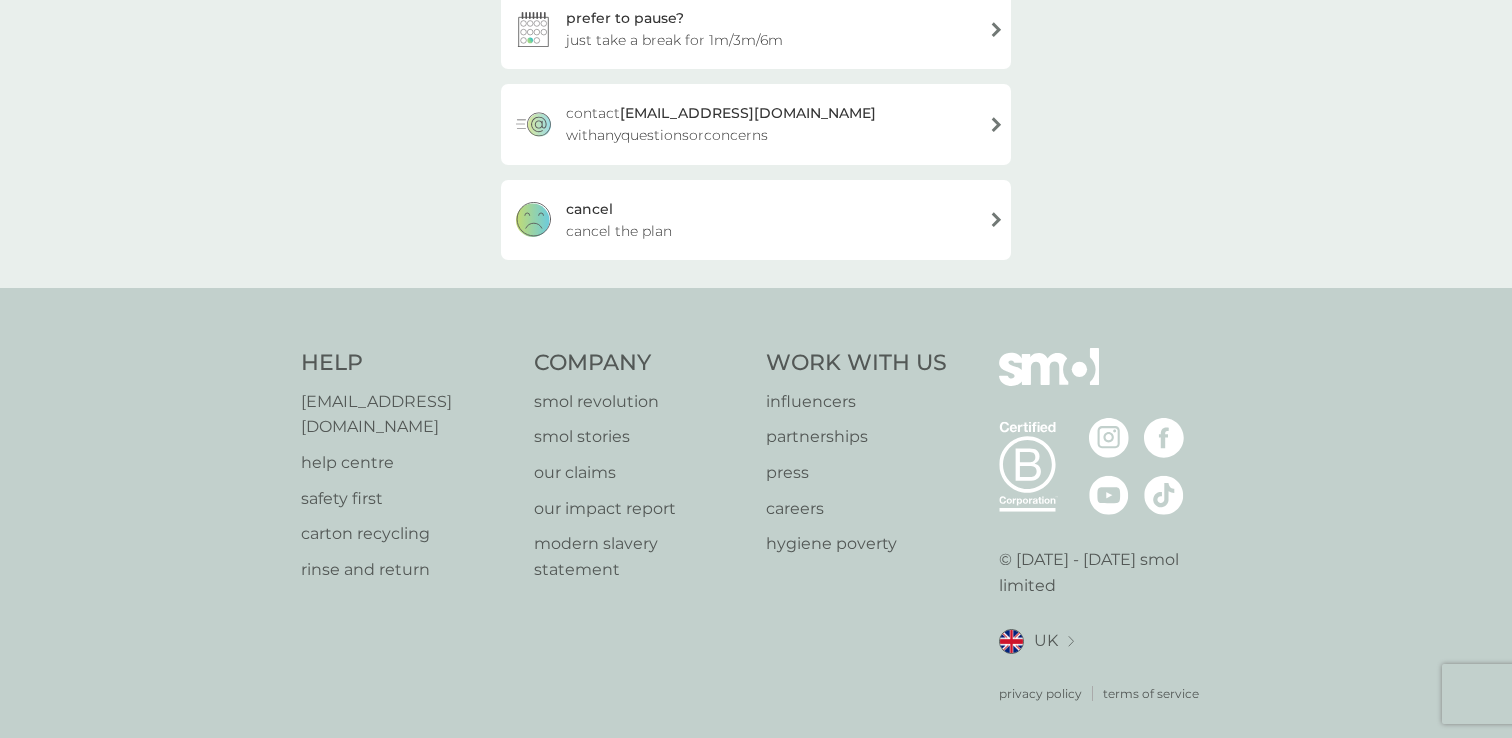 click on "cancel cancel the plan" at bounding box center [756, 220] 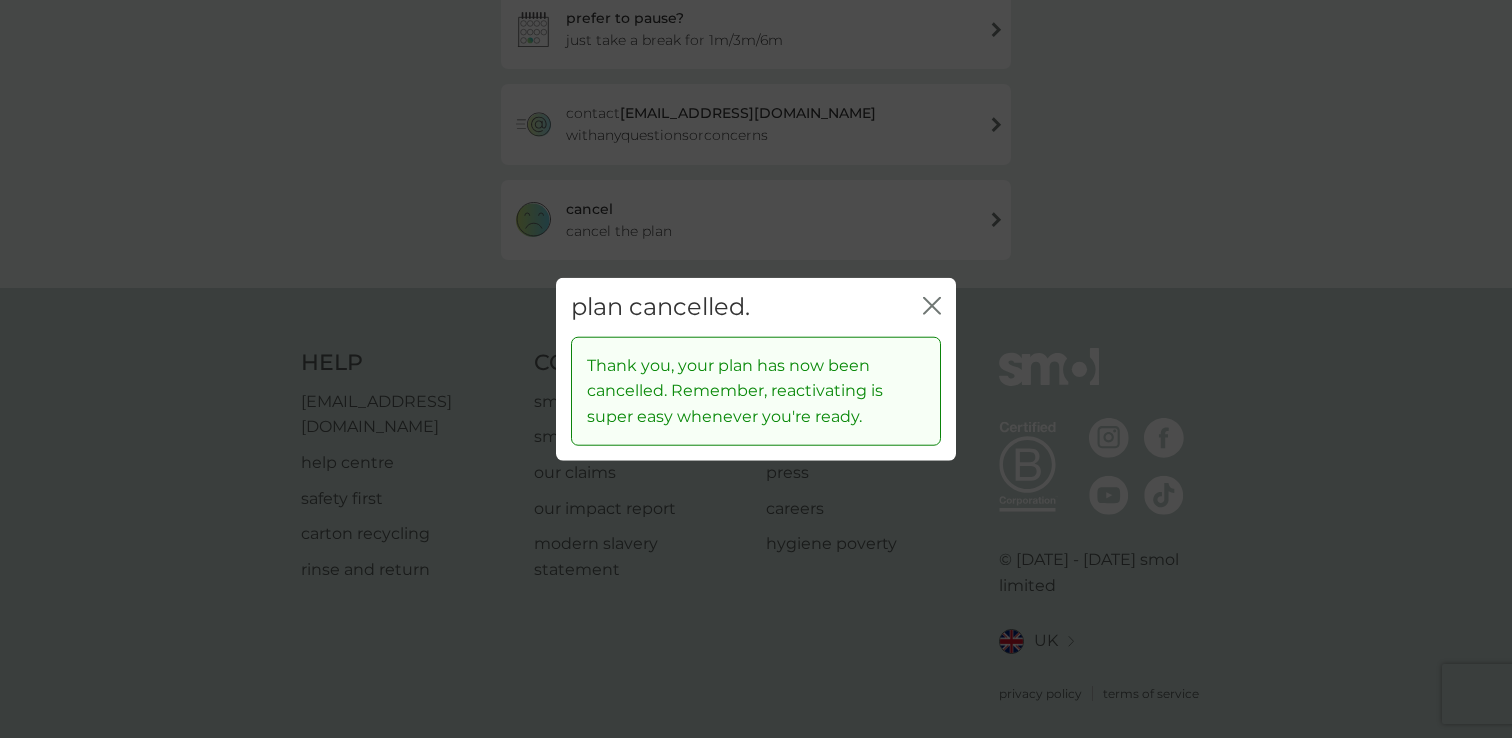 click on "close" 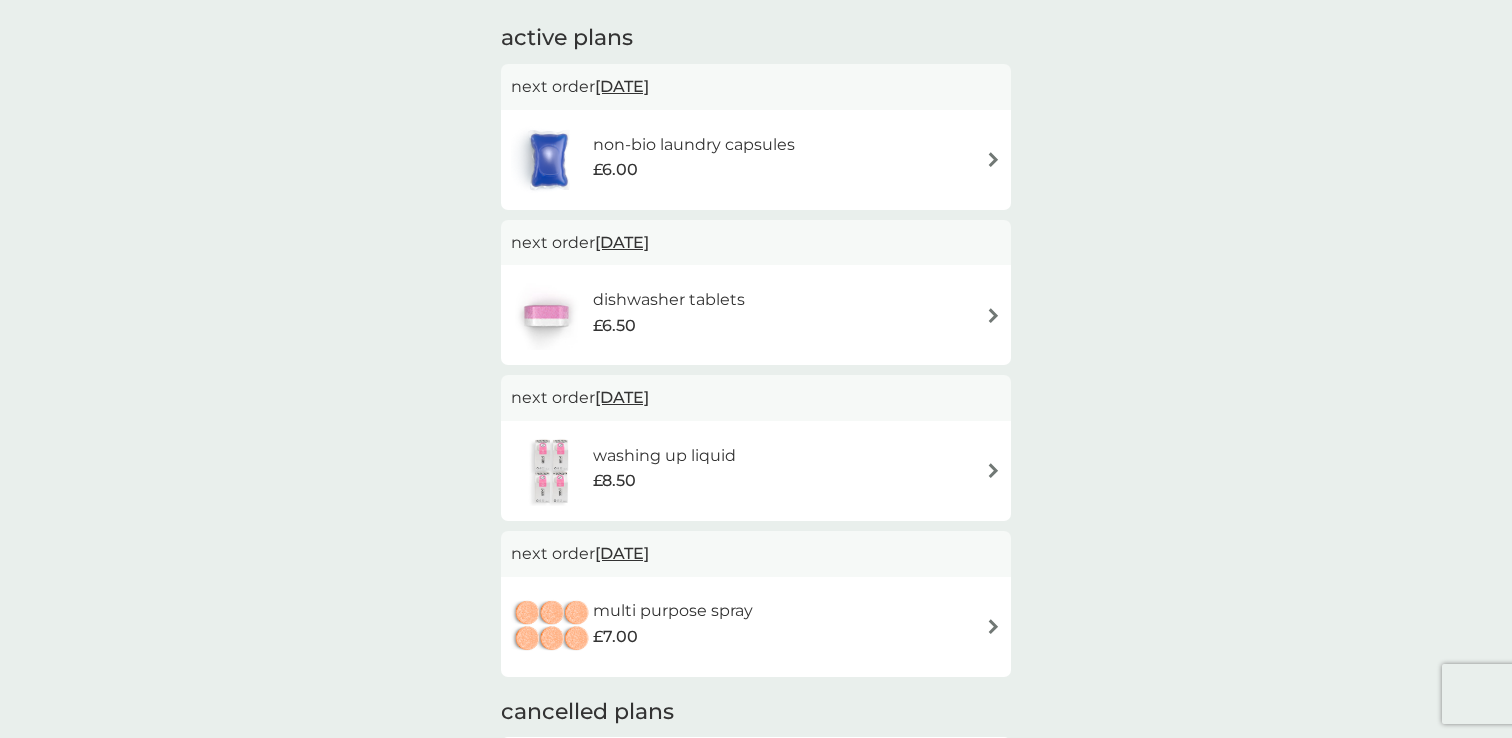 scroll, scrollTop: 366, scrollLeft: 0, axis: vertical 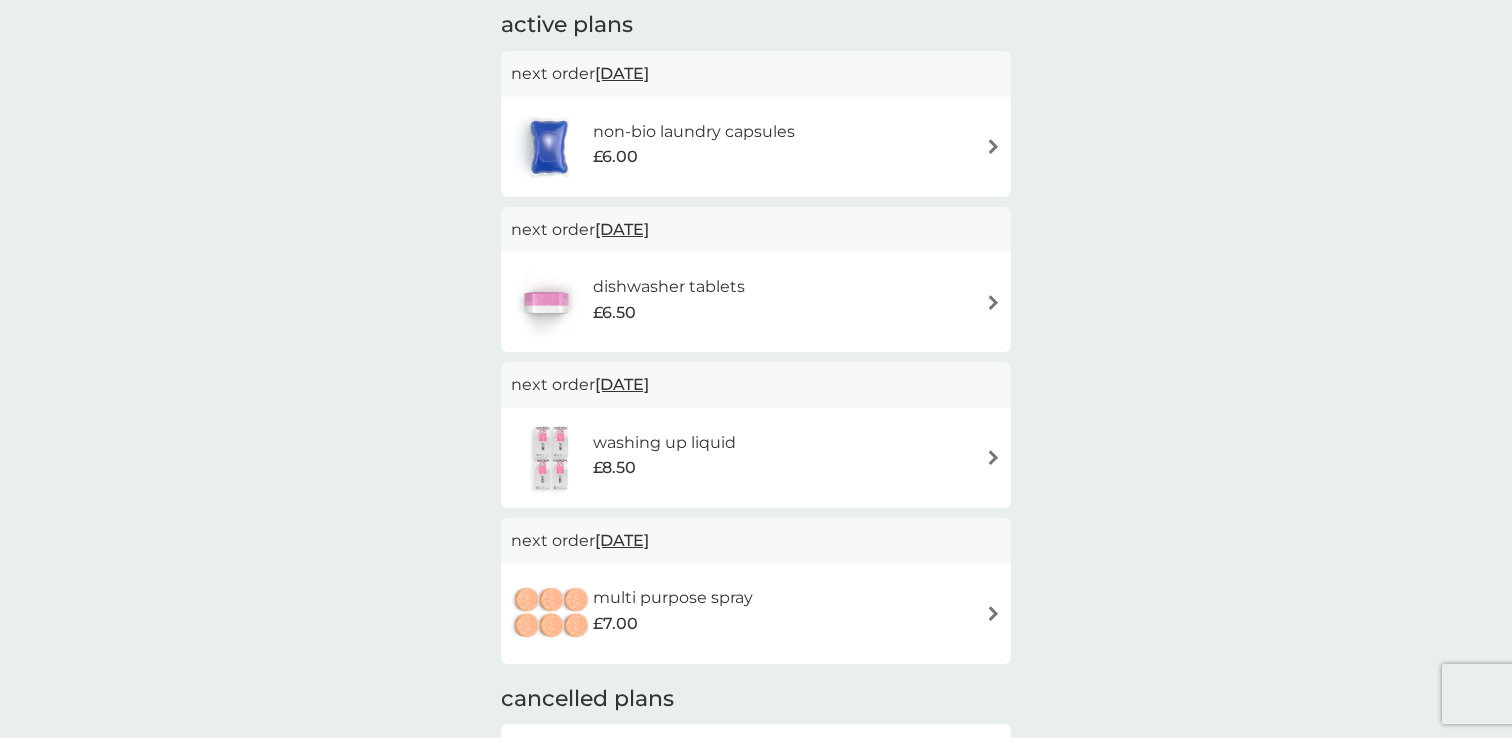 click on "non-bio laundry capsules £6.00" at bounding box center [756, 147] 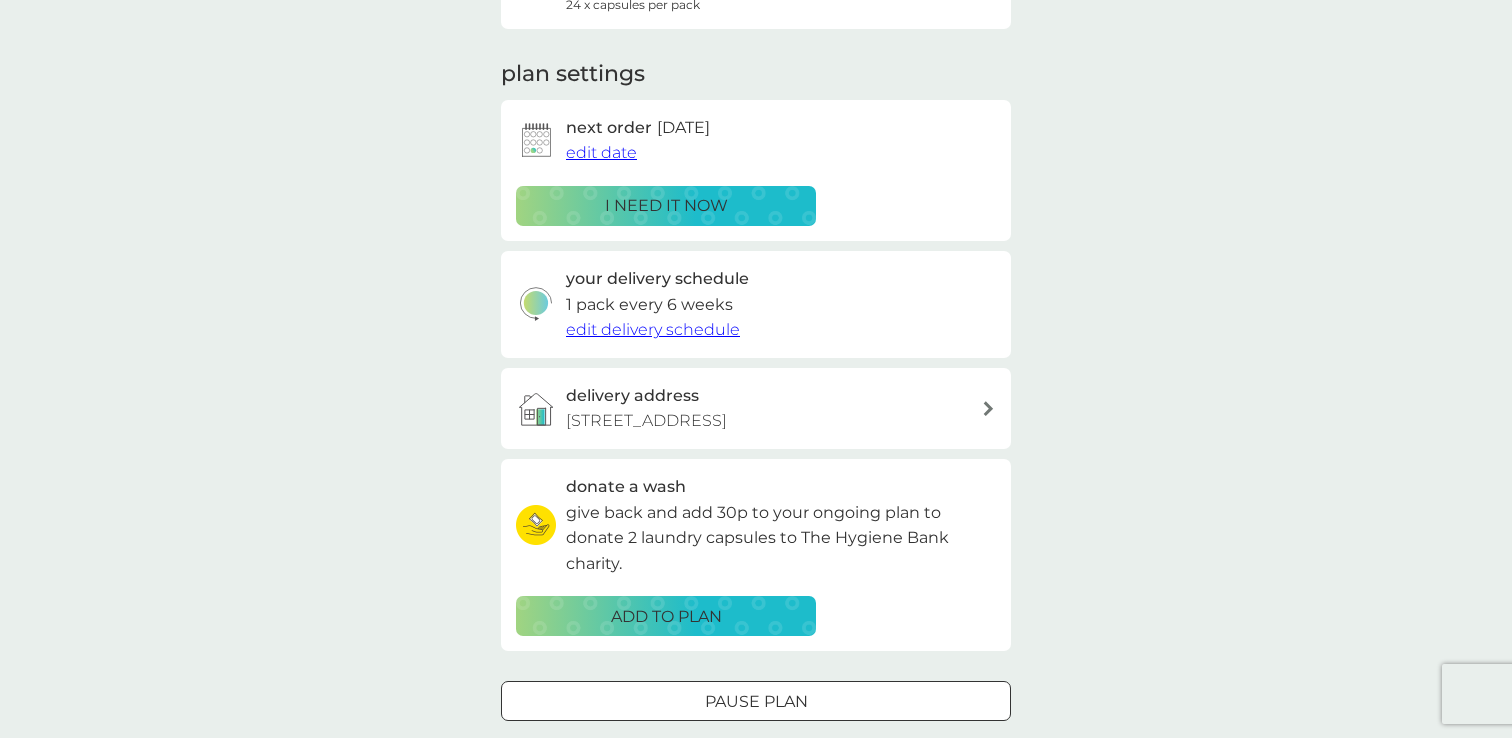 scroll, scrollTop: 255, scrollLeft: 0, axis: vertical 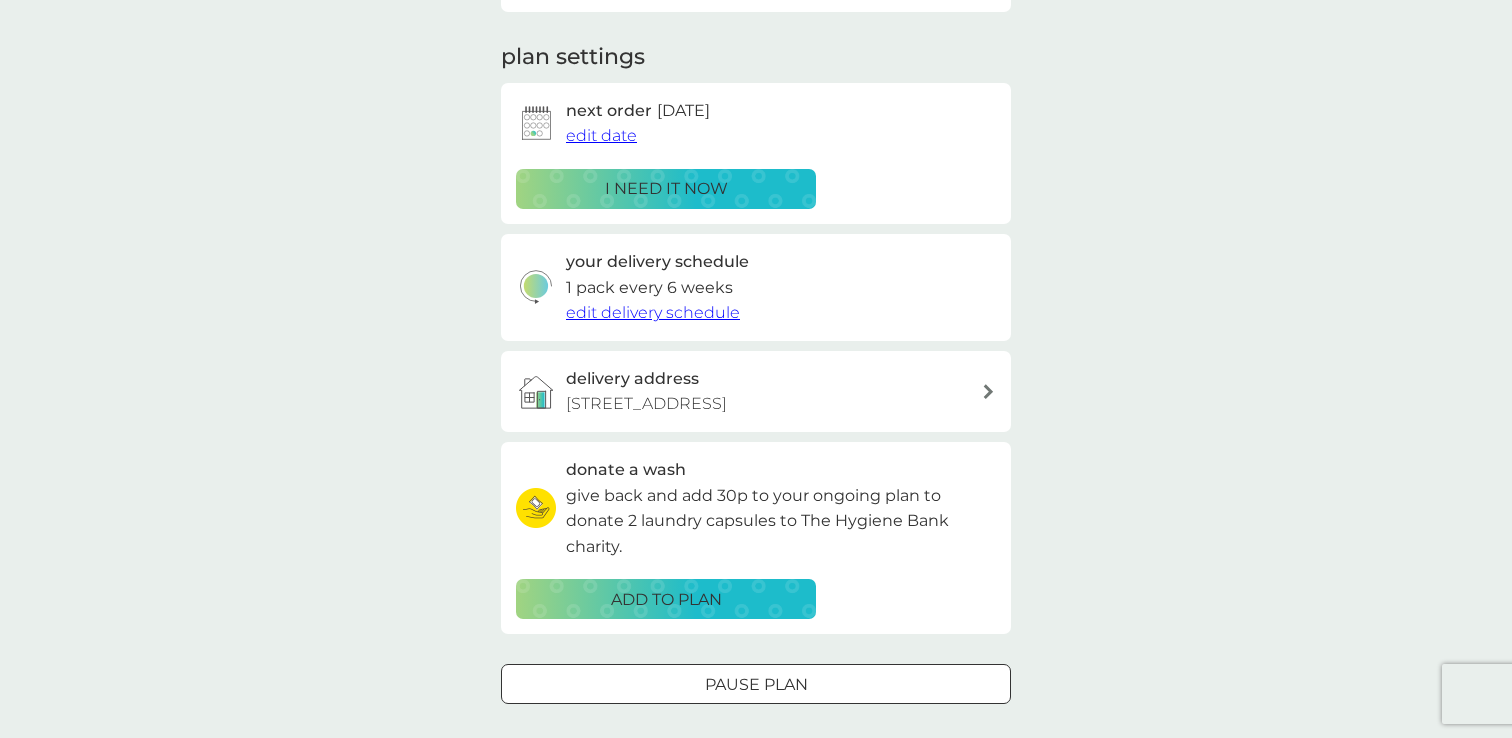 click on "edit delivery schedule" at bounding box center (653, 312) 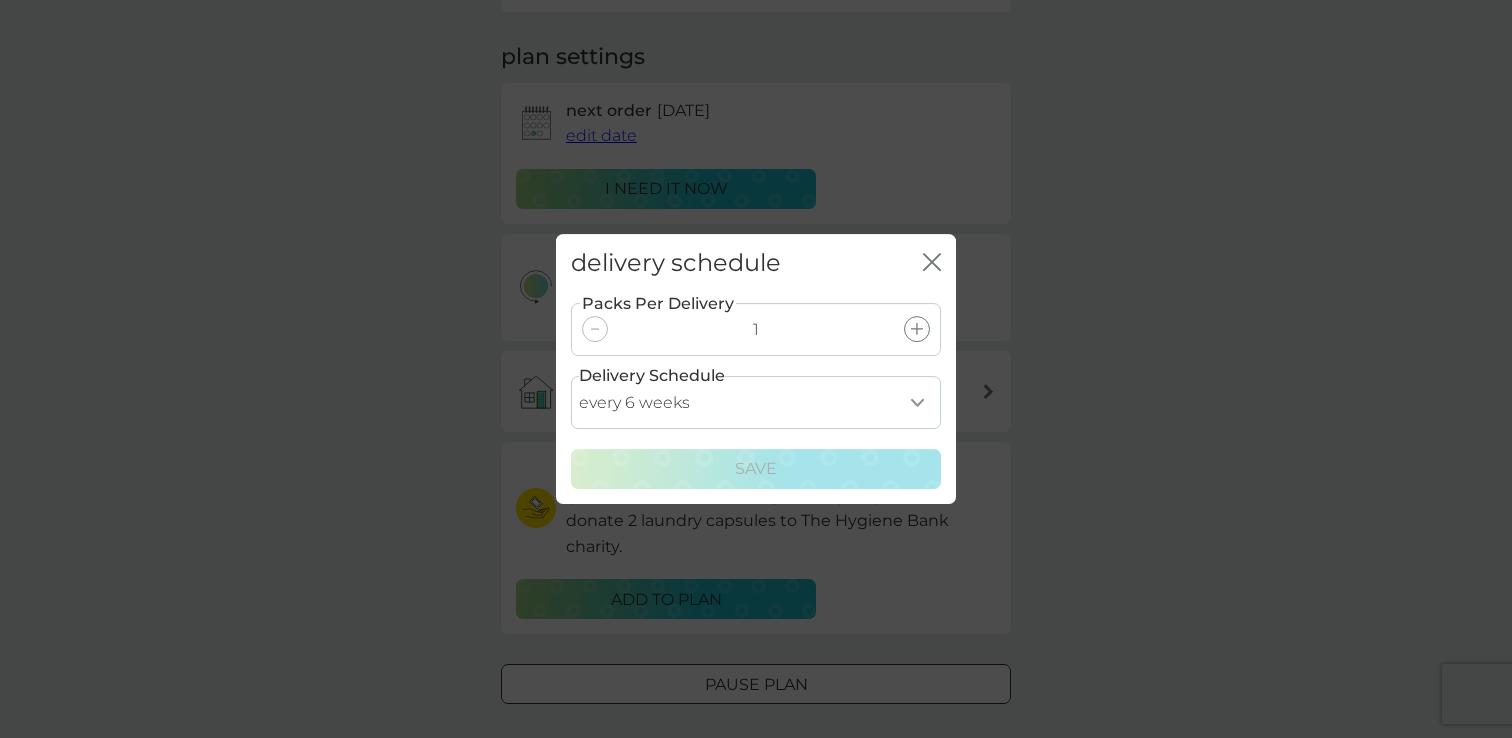 click on "close" 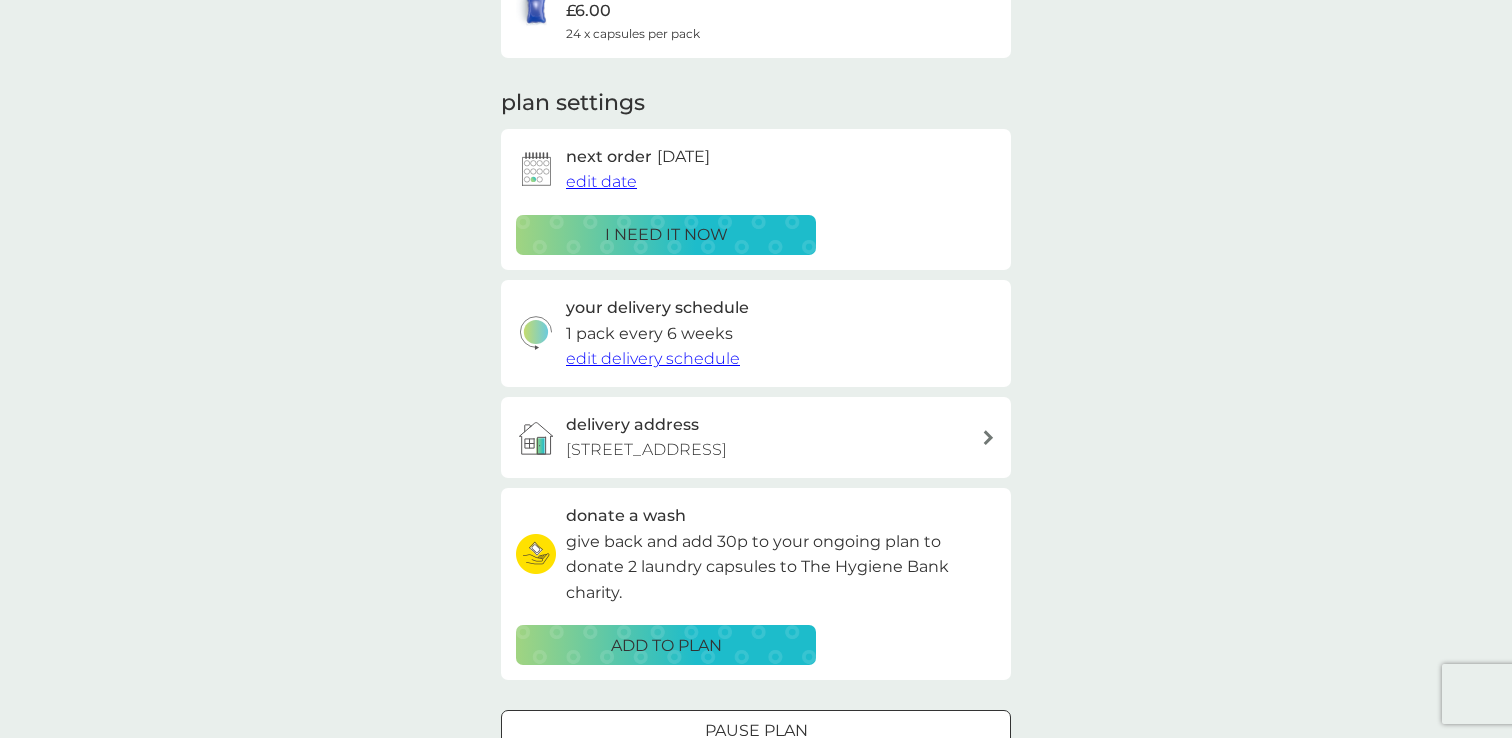 scroll, scrollTop: 234, scrollLeft: 0, axis: vertical 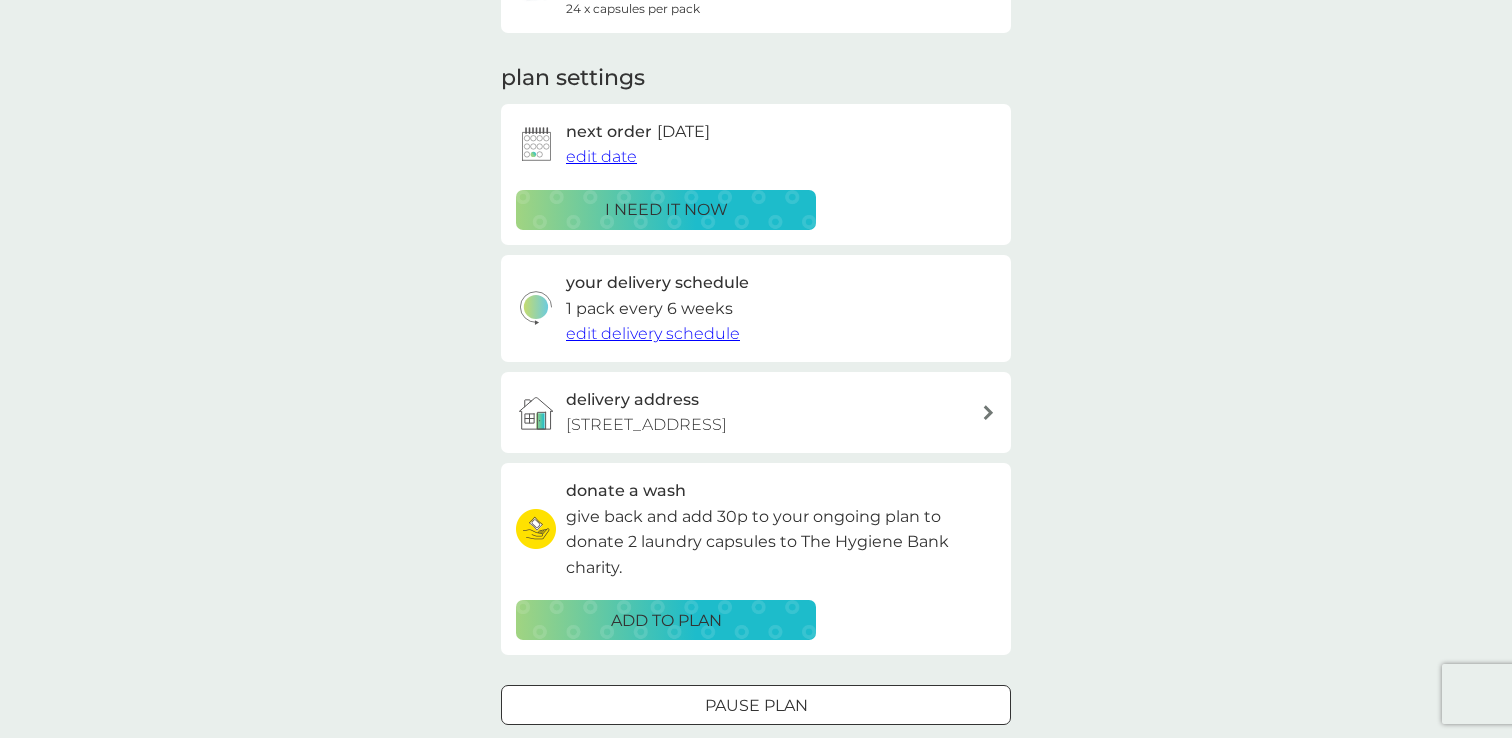 click on "edit delivery schedule" at bounding box center (653, 333) 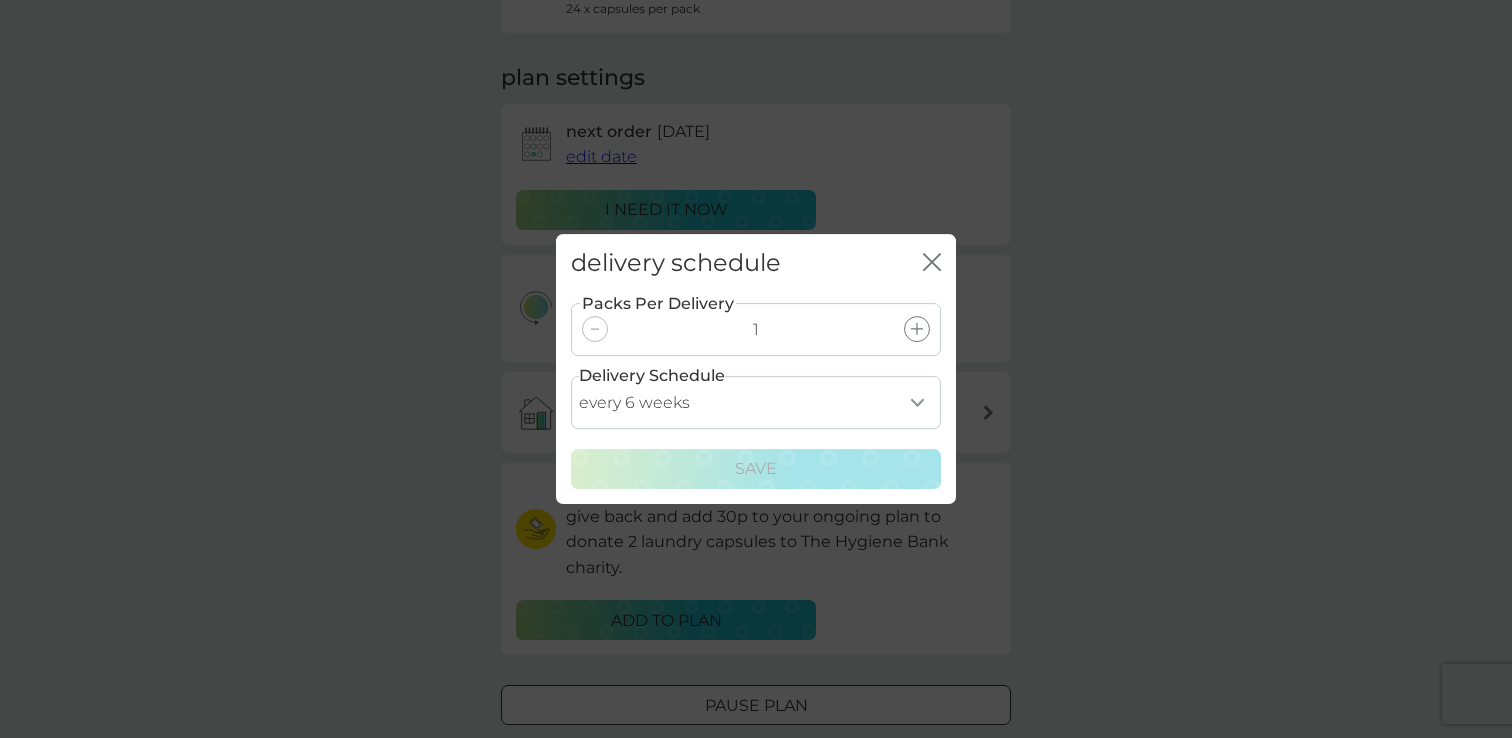 click on "every 1 week every 2 weeks every 3 weeks every 4 weeks every 5 weeks every 6 weeks every 7 weeks every 8 weeks every 9 weeks every 10 weeks every 11 weeks every 12 weeks every 13 weeks every 14 weeks every 15 weeks every 16 weeks every 17 weeks" at bounding box center (756, 402) 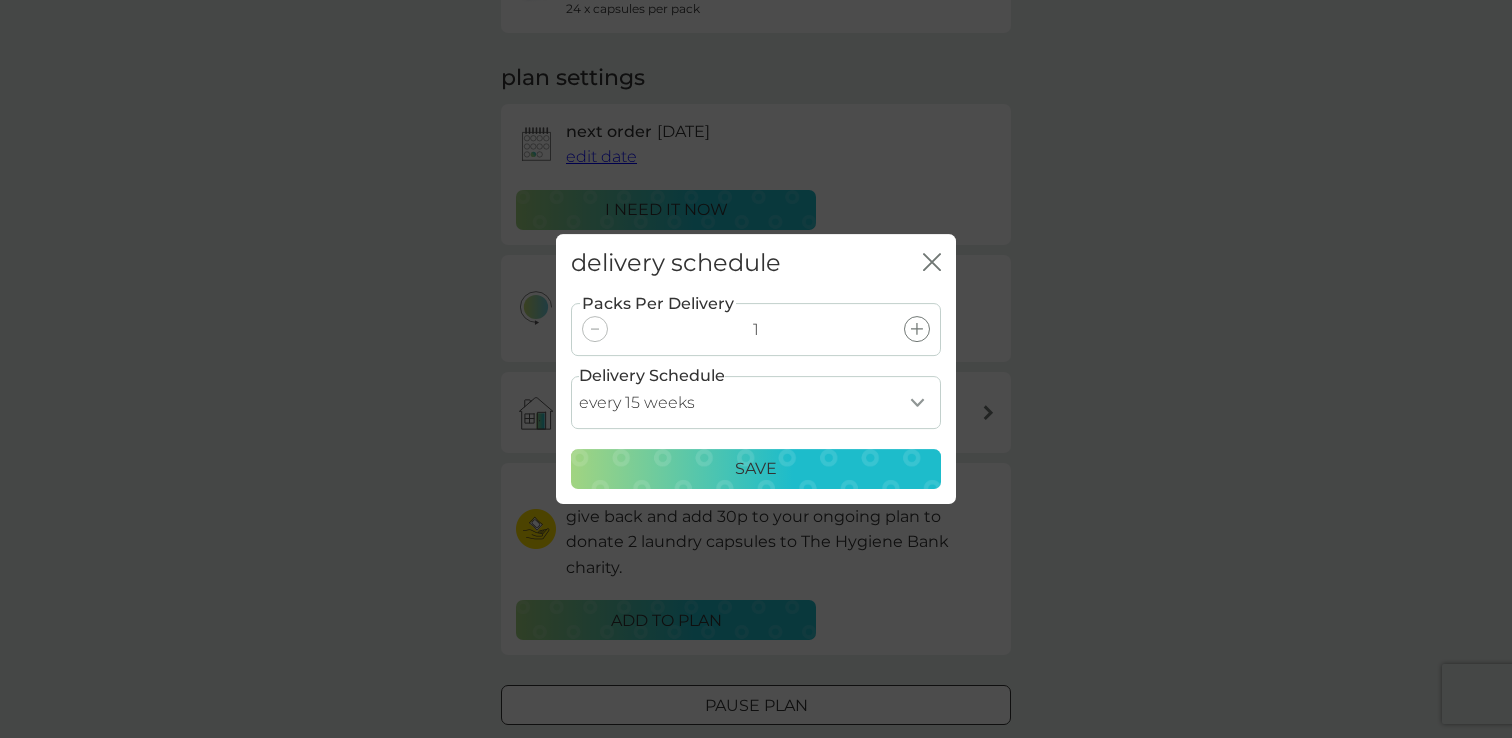 click on "Save" at bounding box center [756, 469] 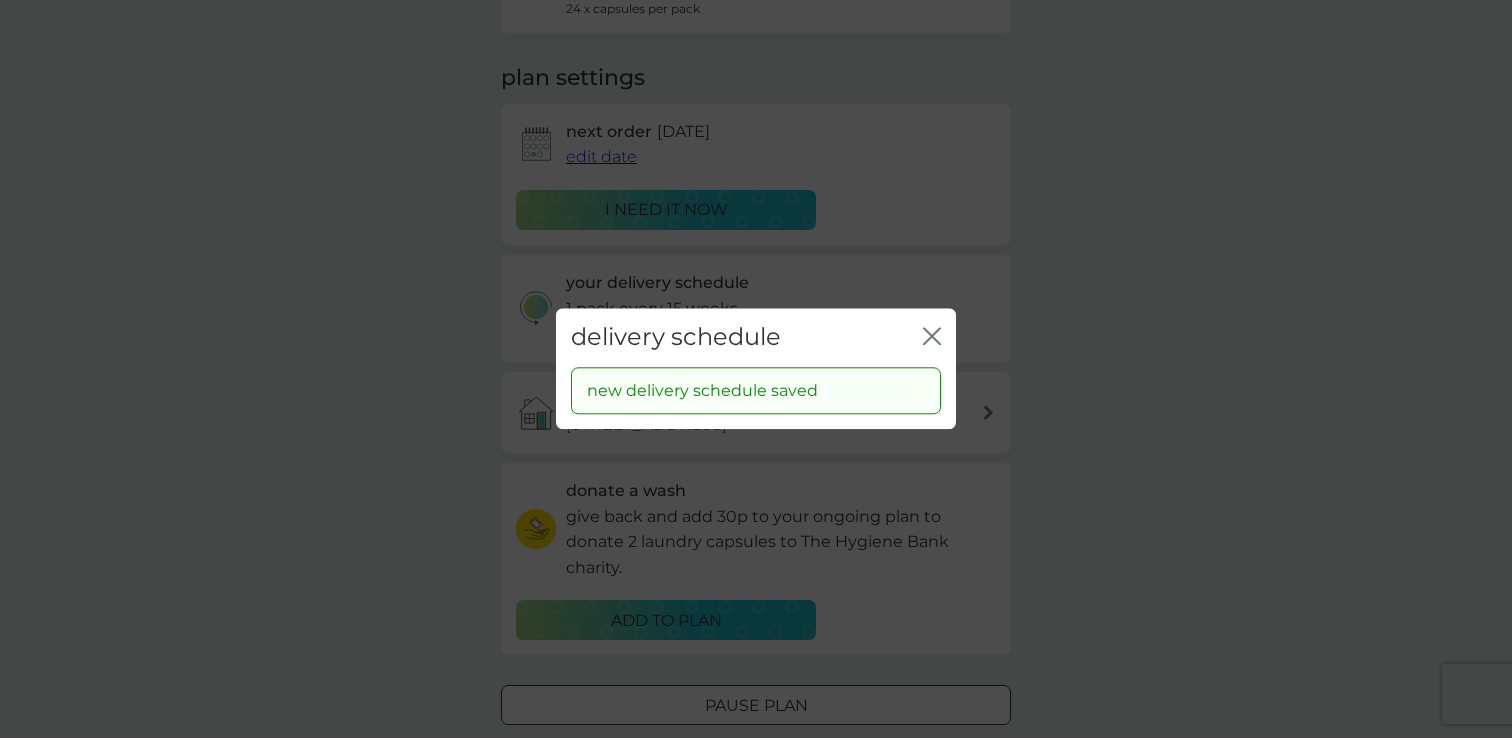 click 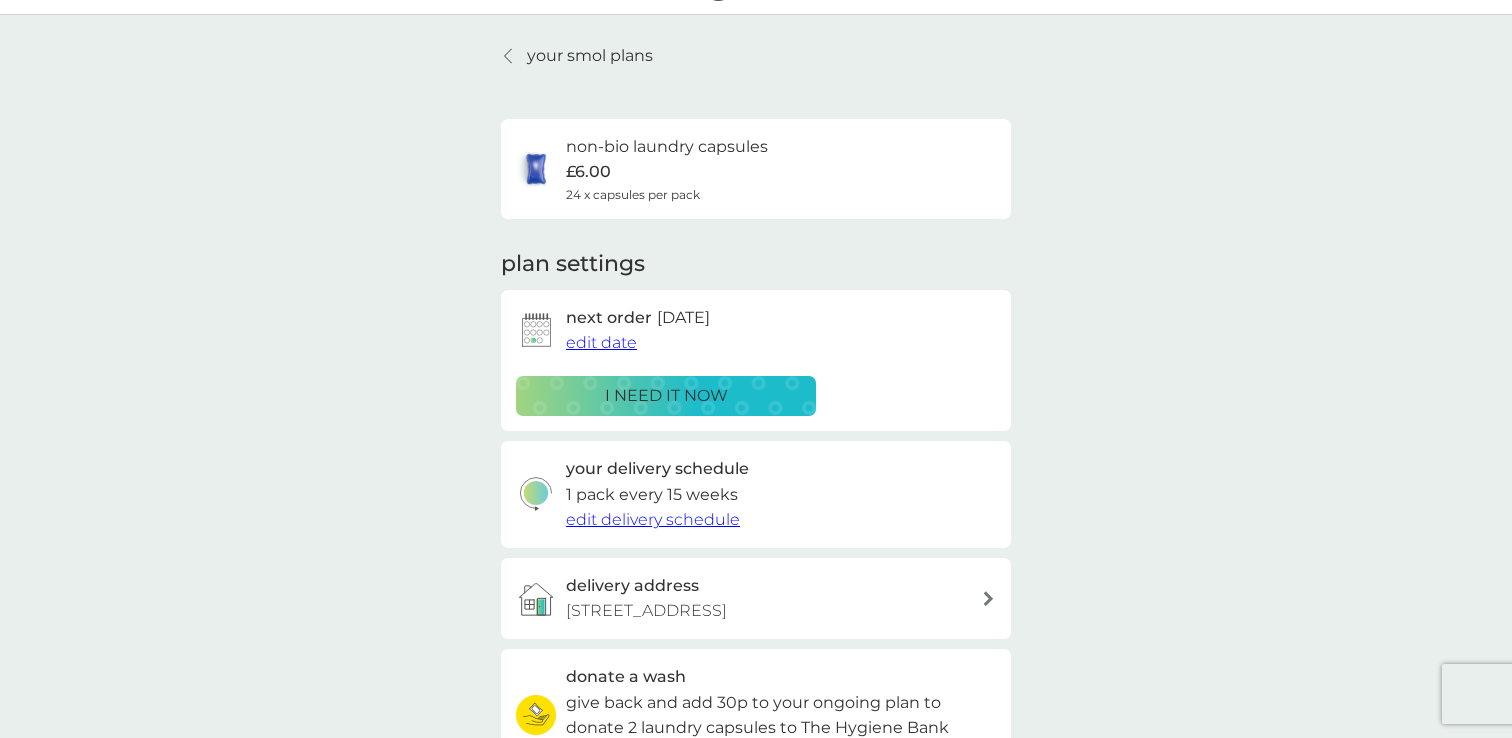 scroll, scrollTop: 34, scrollLeft: 0, axis: vertical 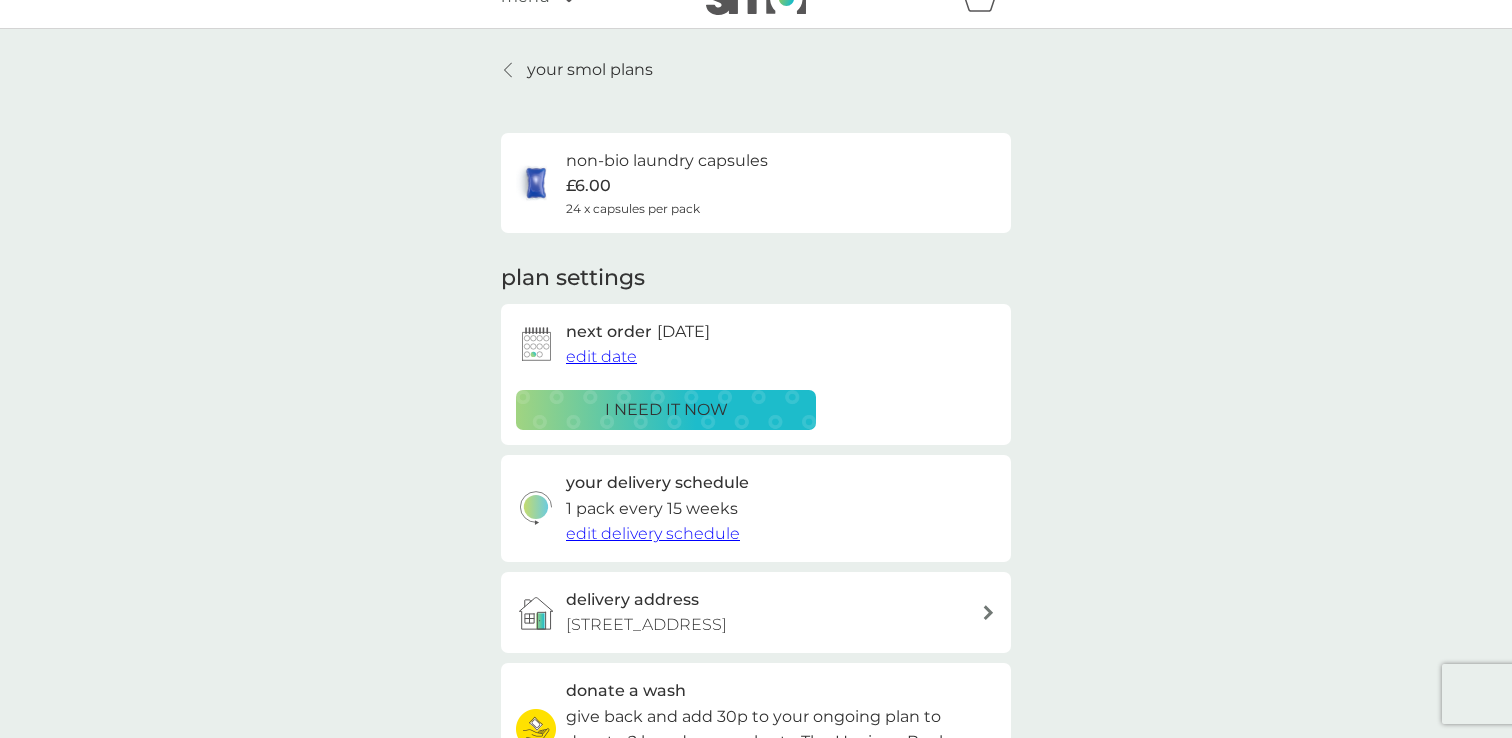 click on "edit date" at bounding box center (601, 356) 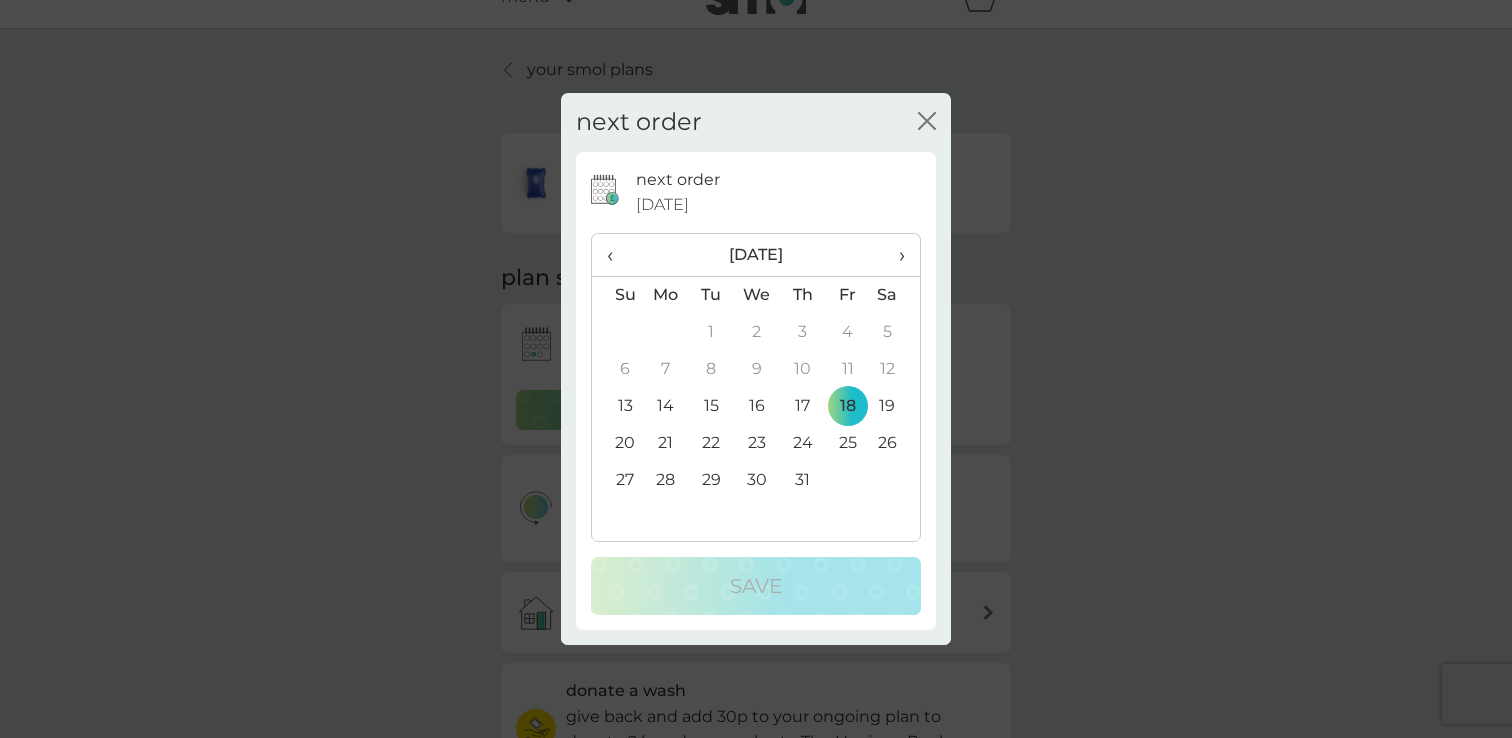 click on "›" at bounding box center [895, 255] 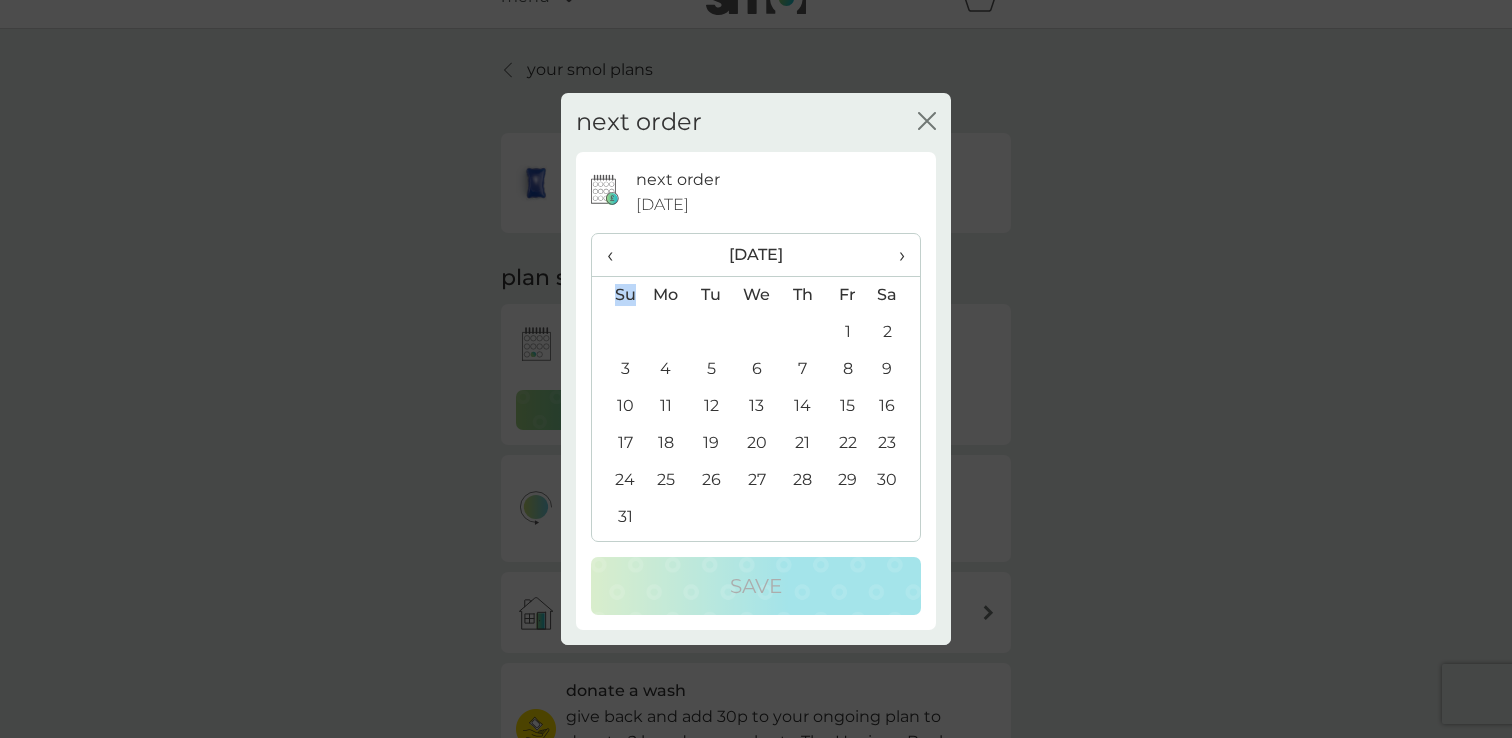 click on "›" at bounding box center (895, 255) 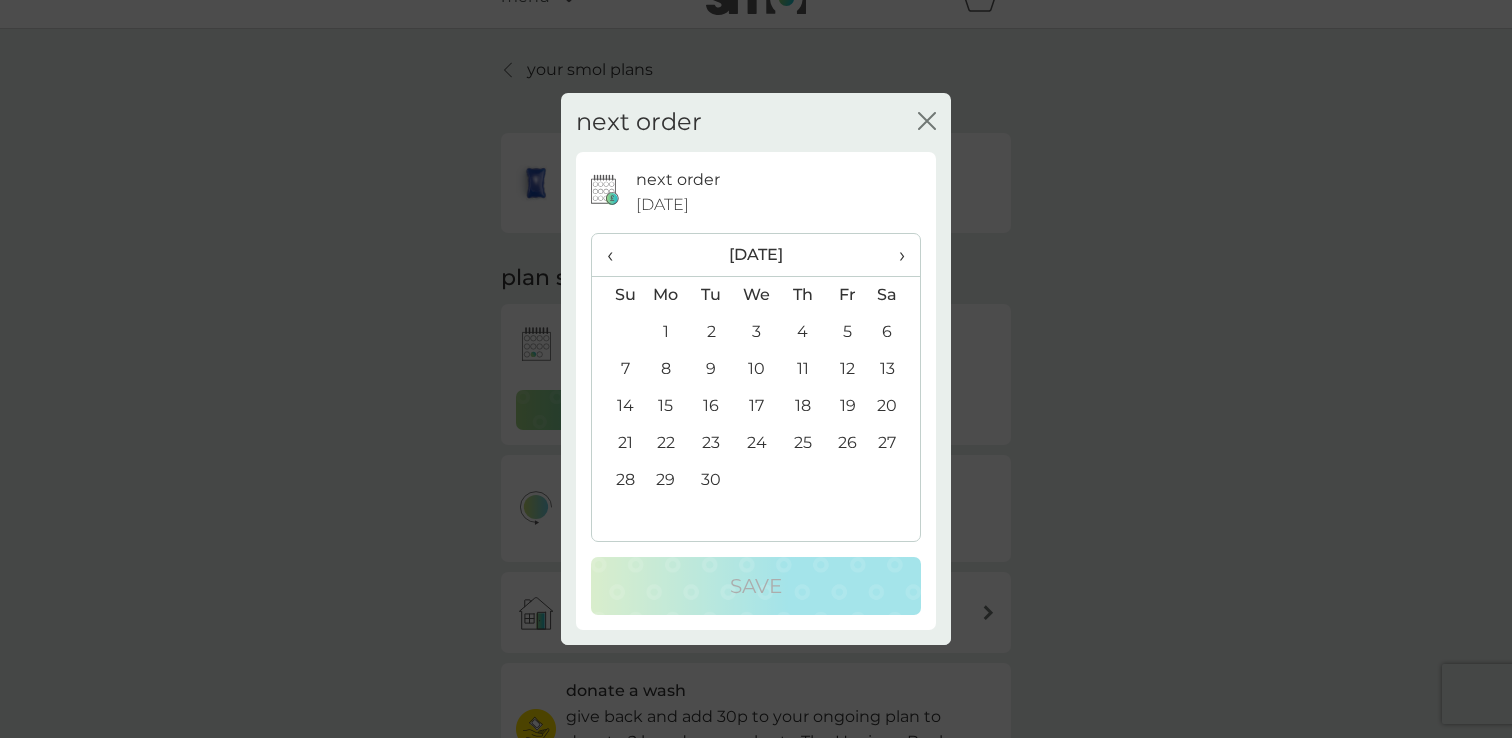 click on "7" at bounding box center [617, 369] 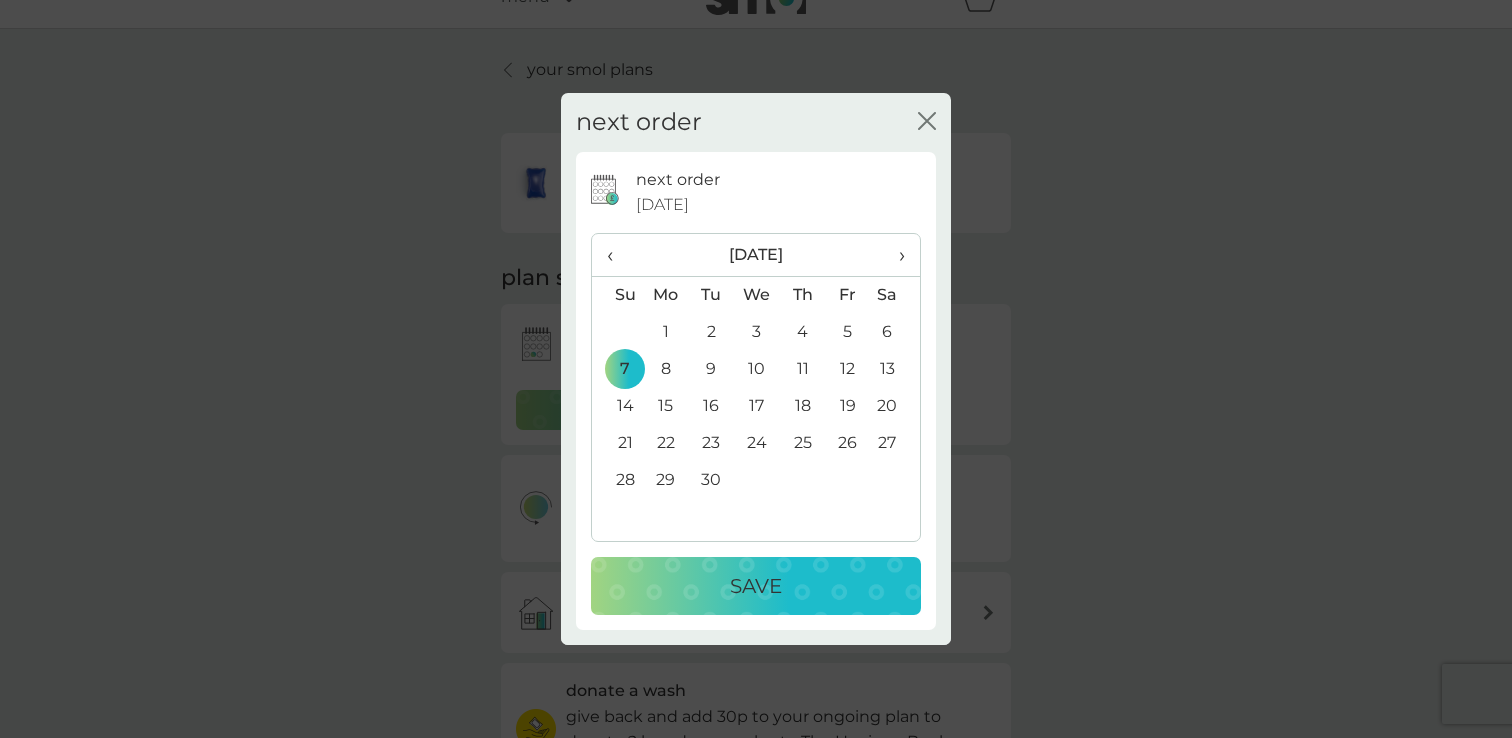 click on "Save" at bounding box center (756, 586) 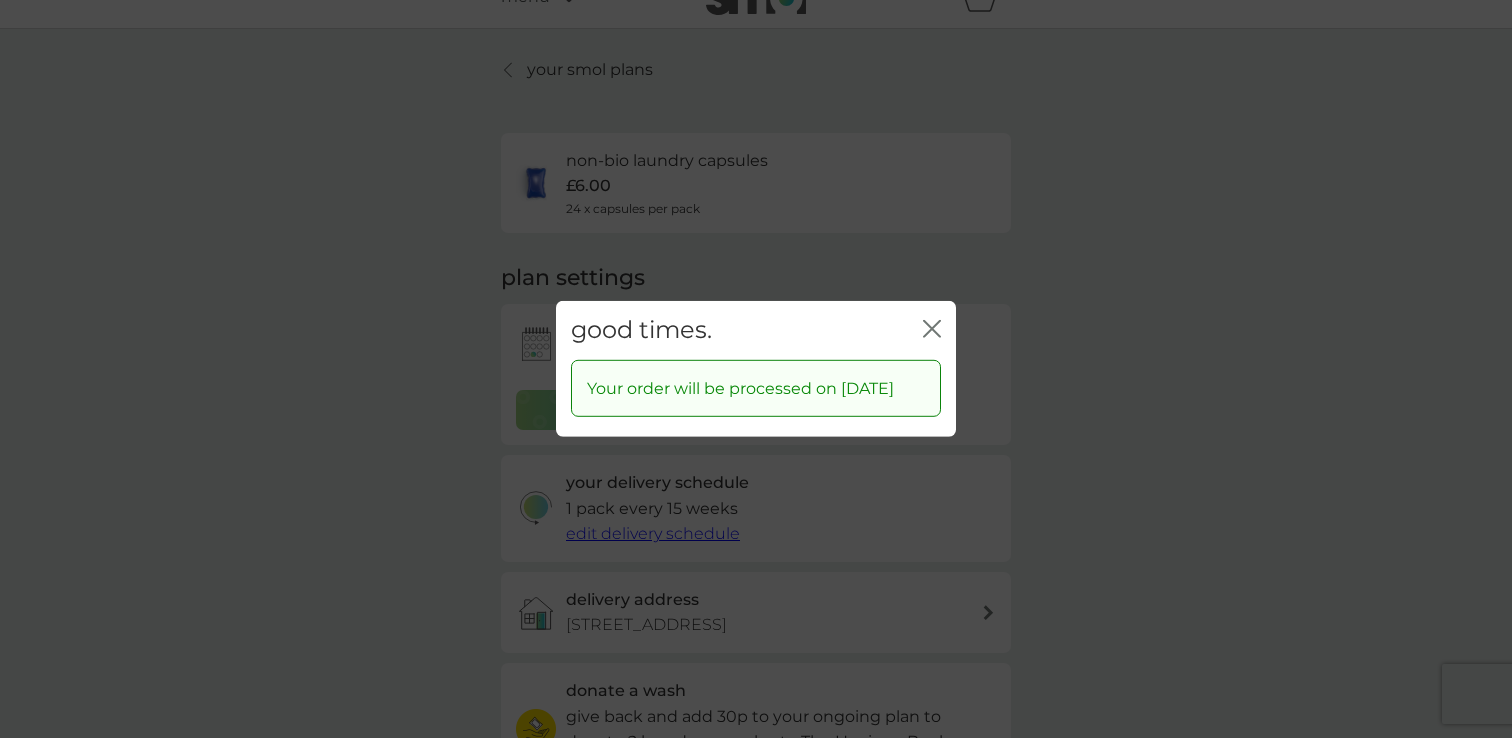 click on "close" 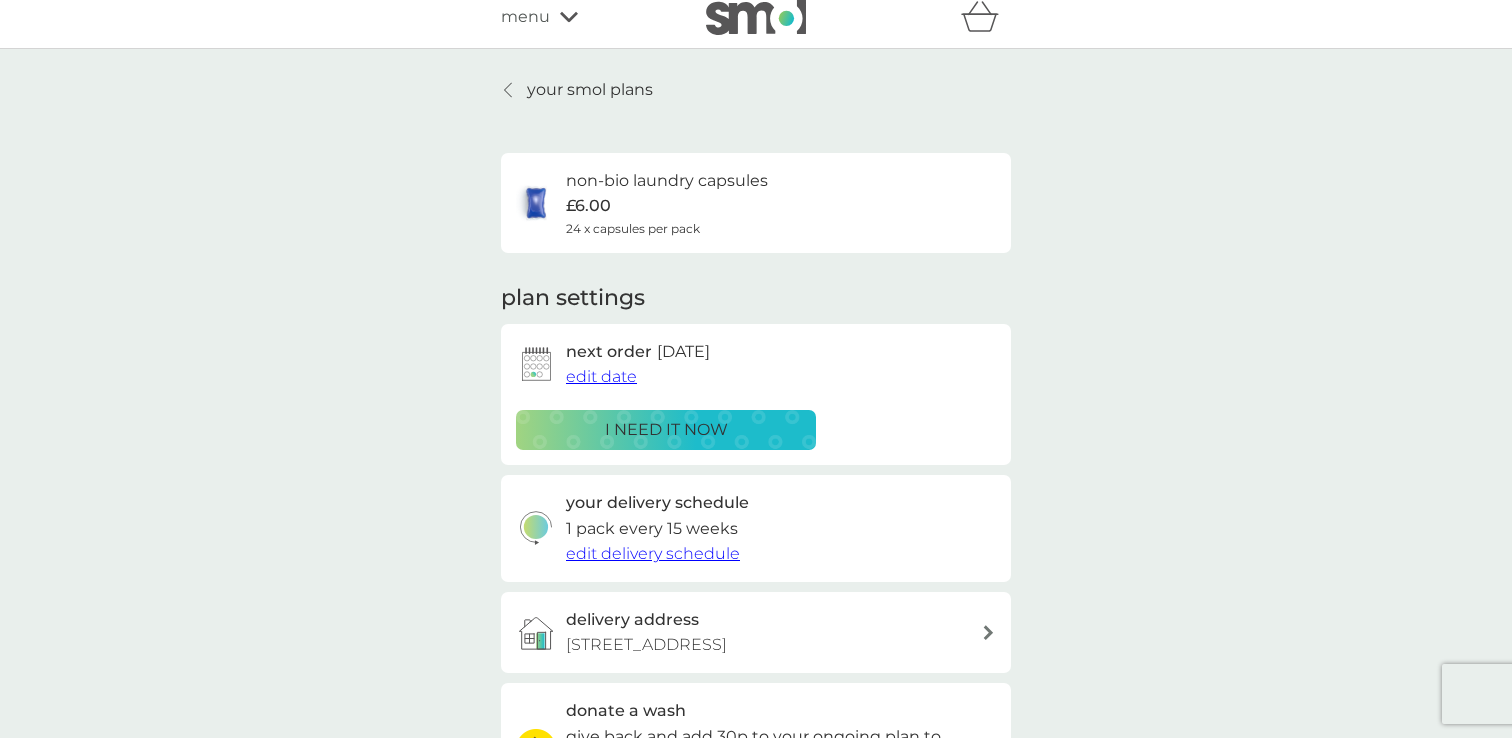 scroll, scrollTop: 0, scrollLeft: 0, axis: both 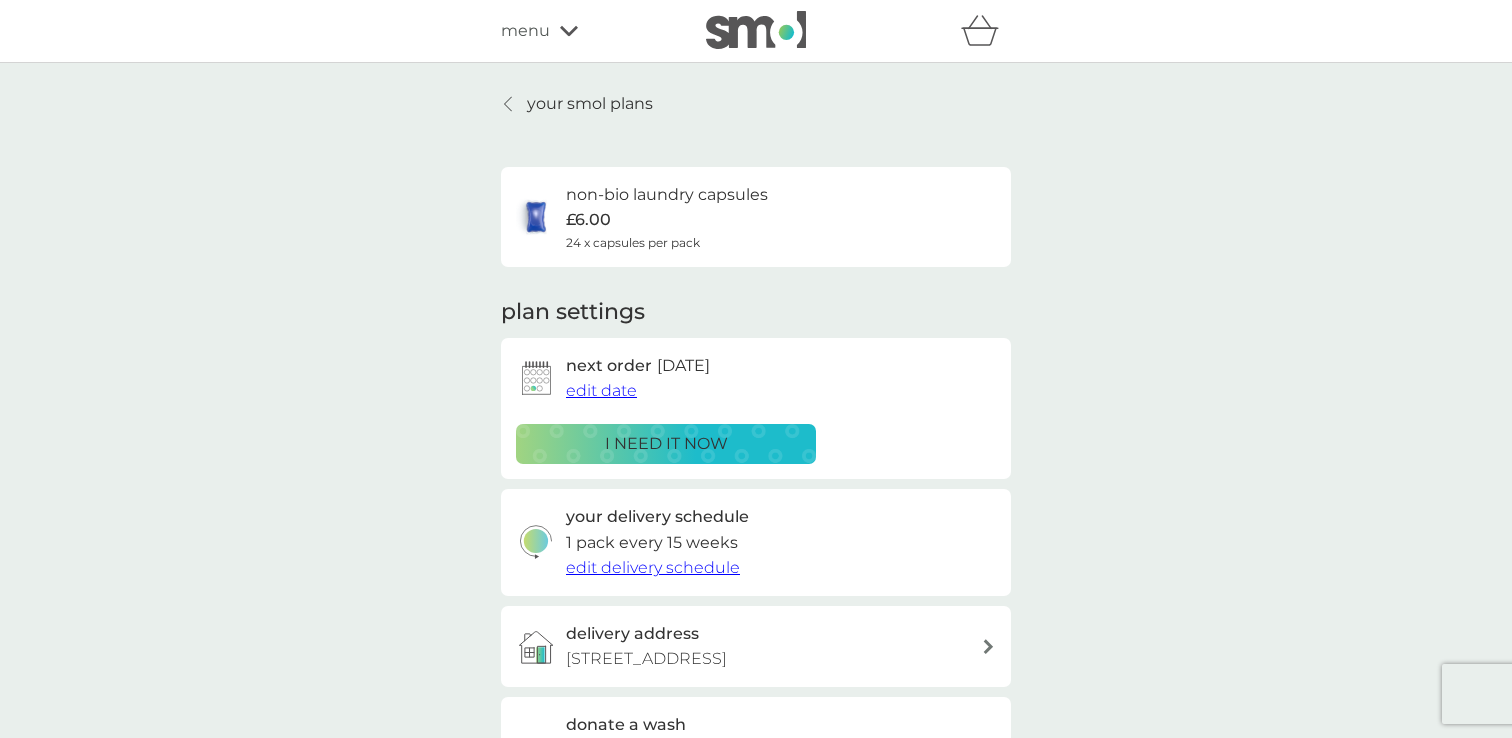click on "your smol plans" at bounding box center (590, 104) 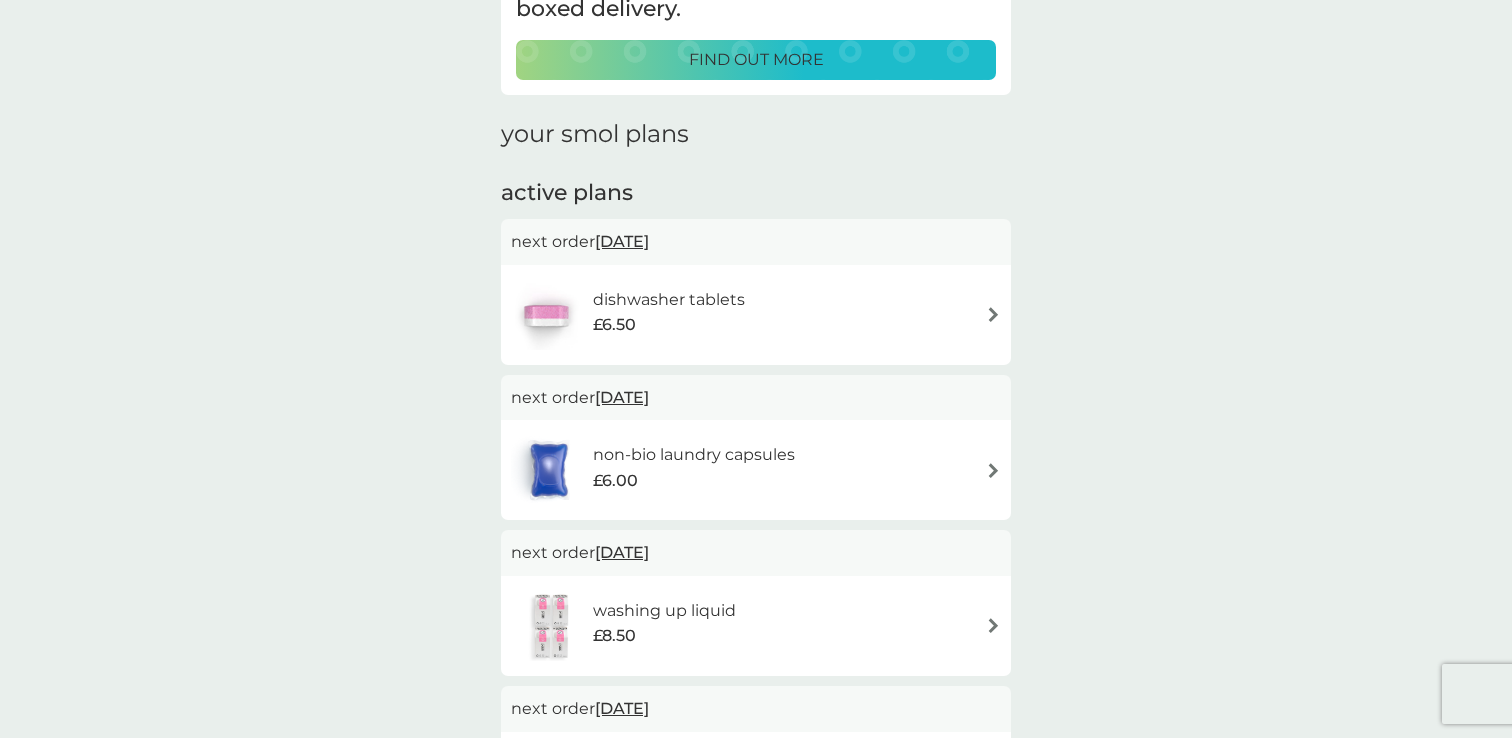 scroll, scrollTop: 225, scrollLeft: 0, axis: vertical 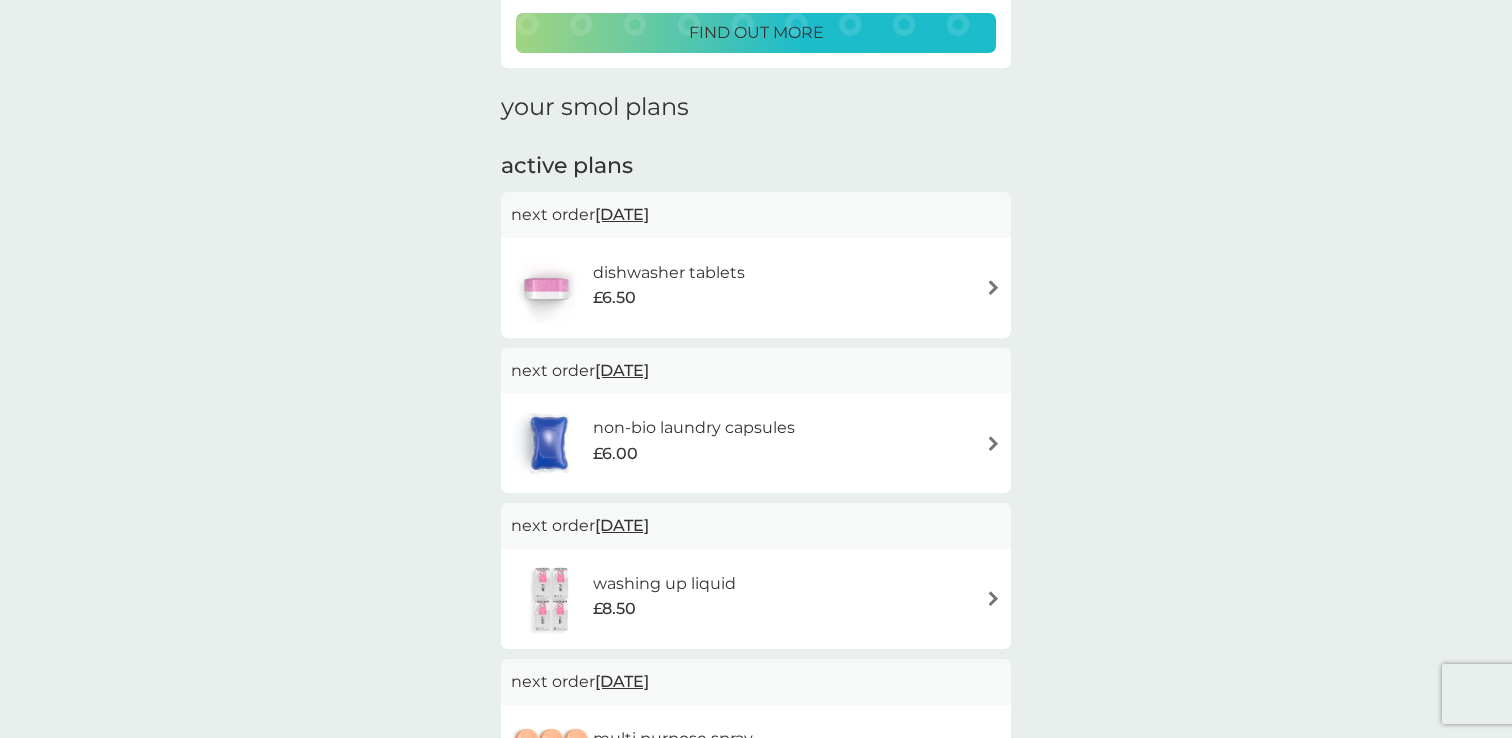 click on "dishwasher tablets £6.50" at bounding box center (756, 288) 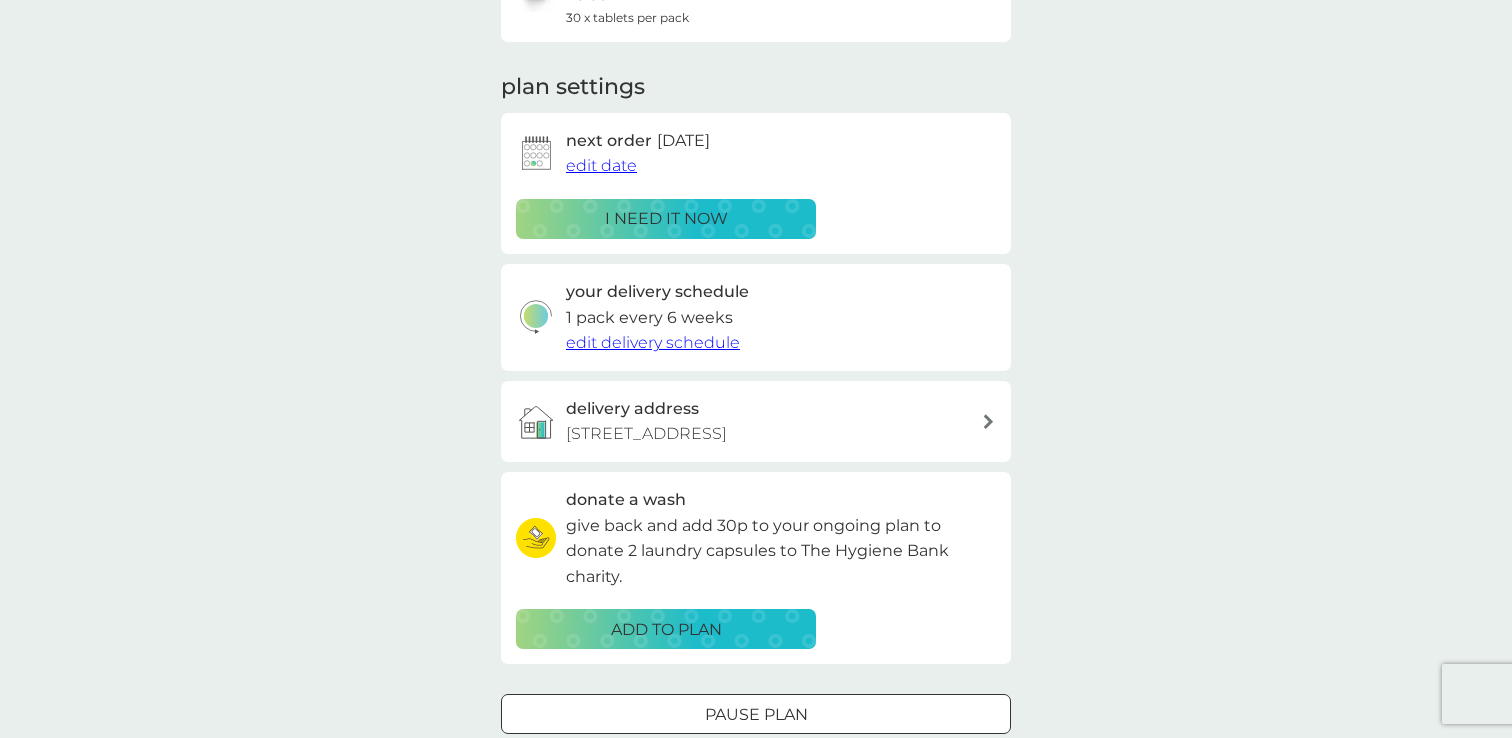 scroll, scrollTop: 0, scrollLeft: 0, axis: both 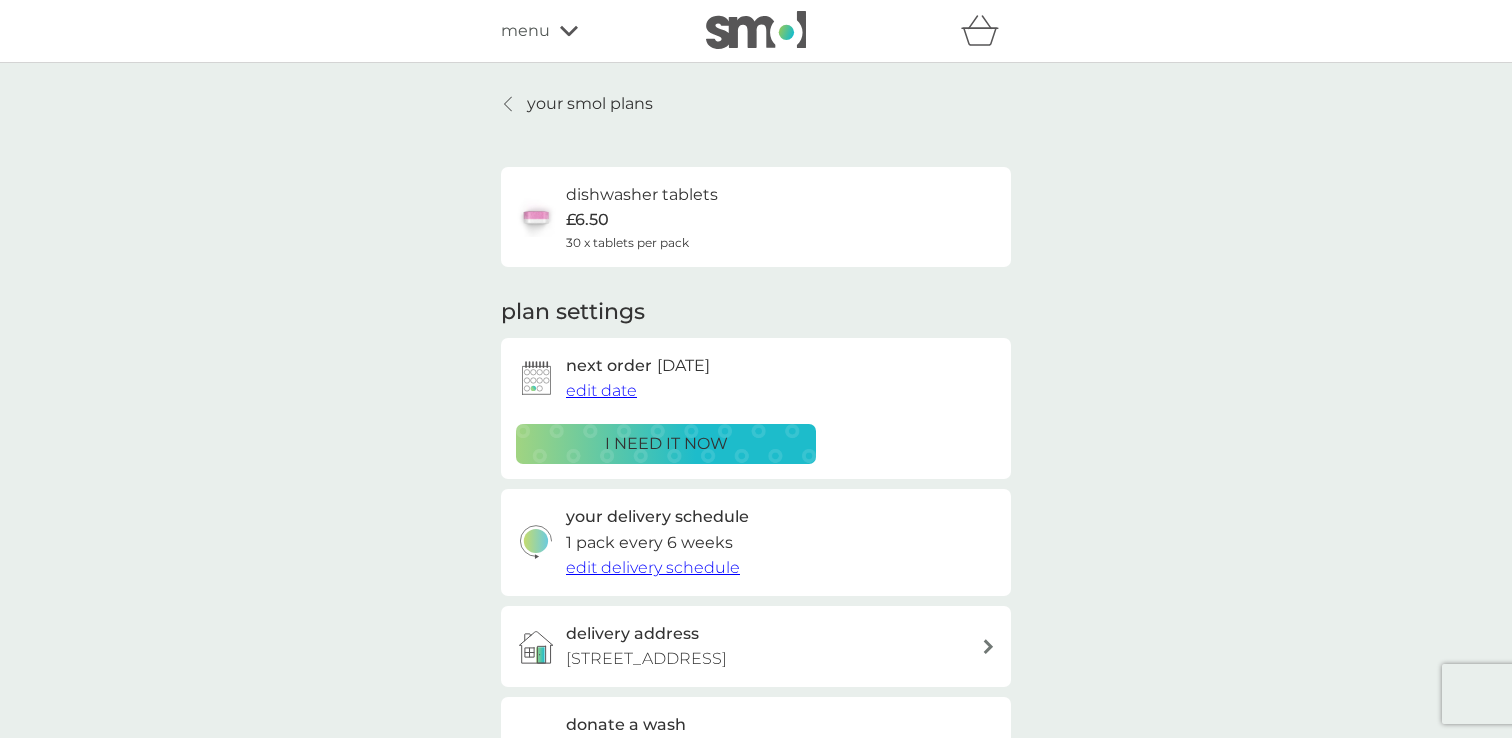 click on "edit date" at bounding box center (601, 390) 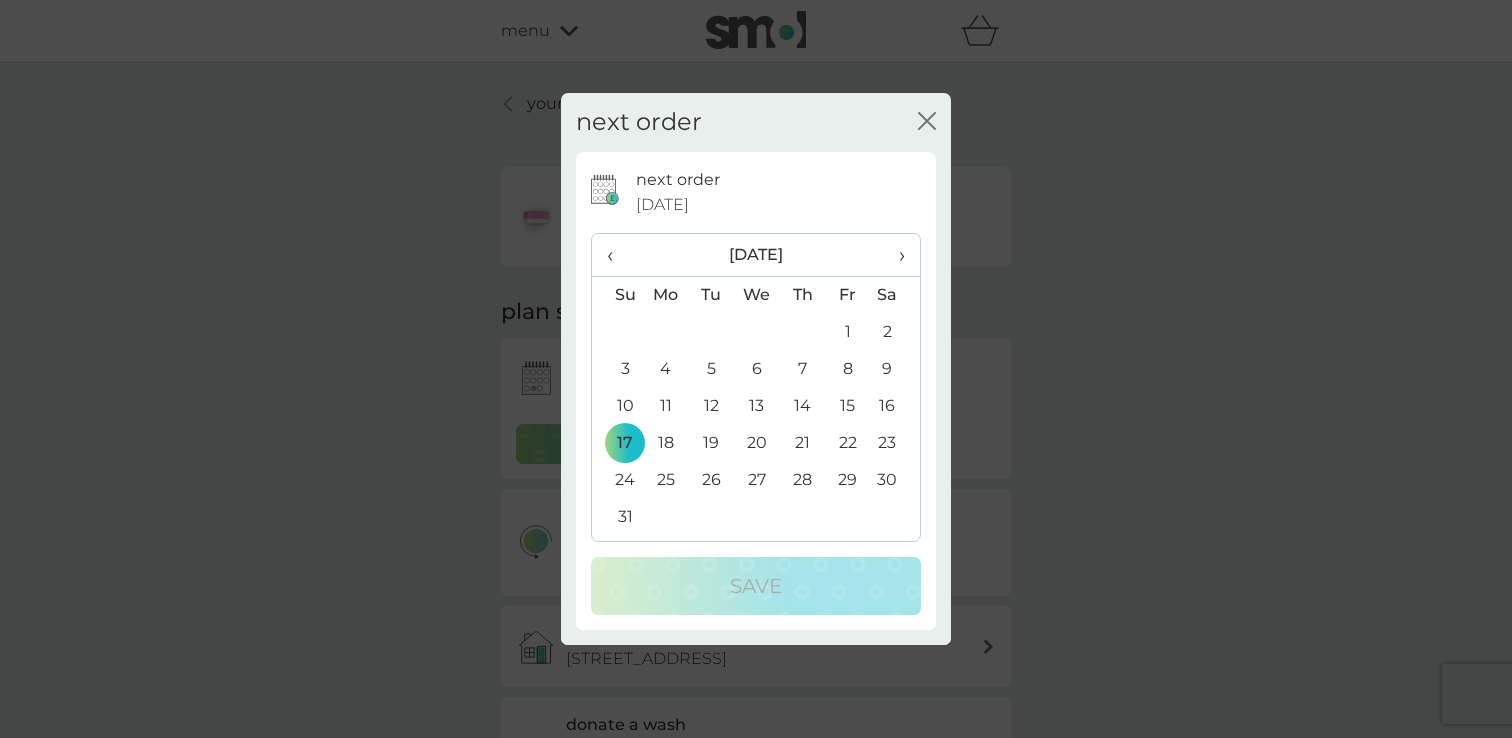click on "›" at bounding box center (895, 255) 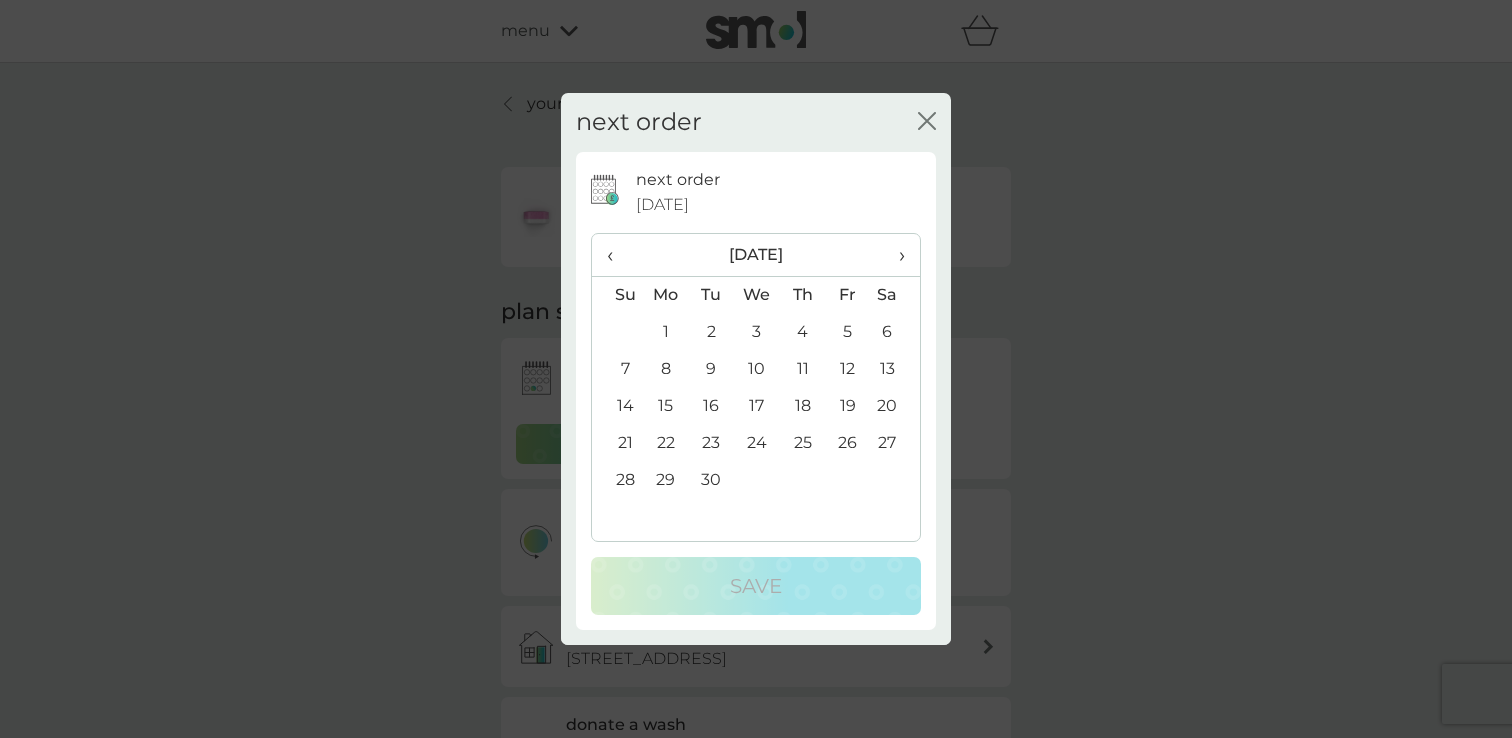 click on "7" at bounding box center (617, 369) 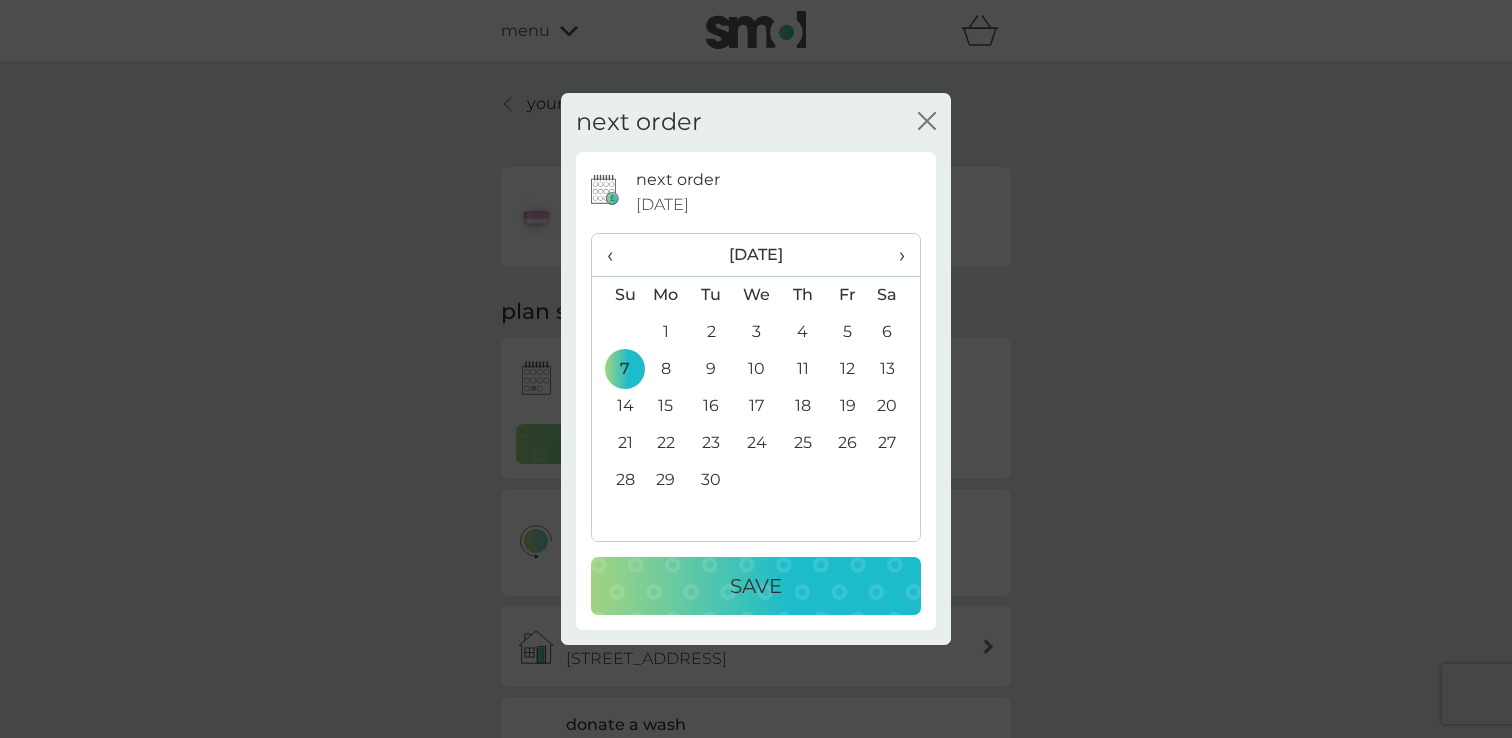 click on "Save" at bounding box center (756, 586) 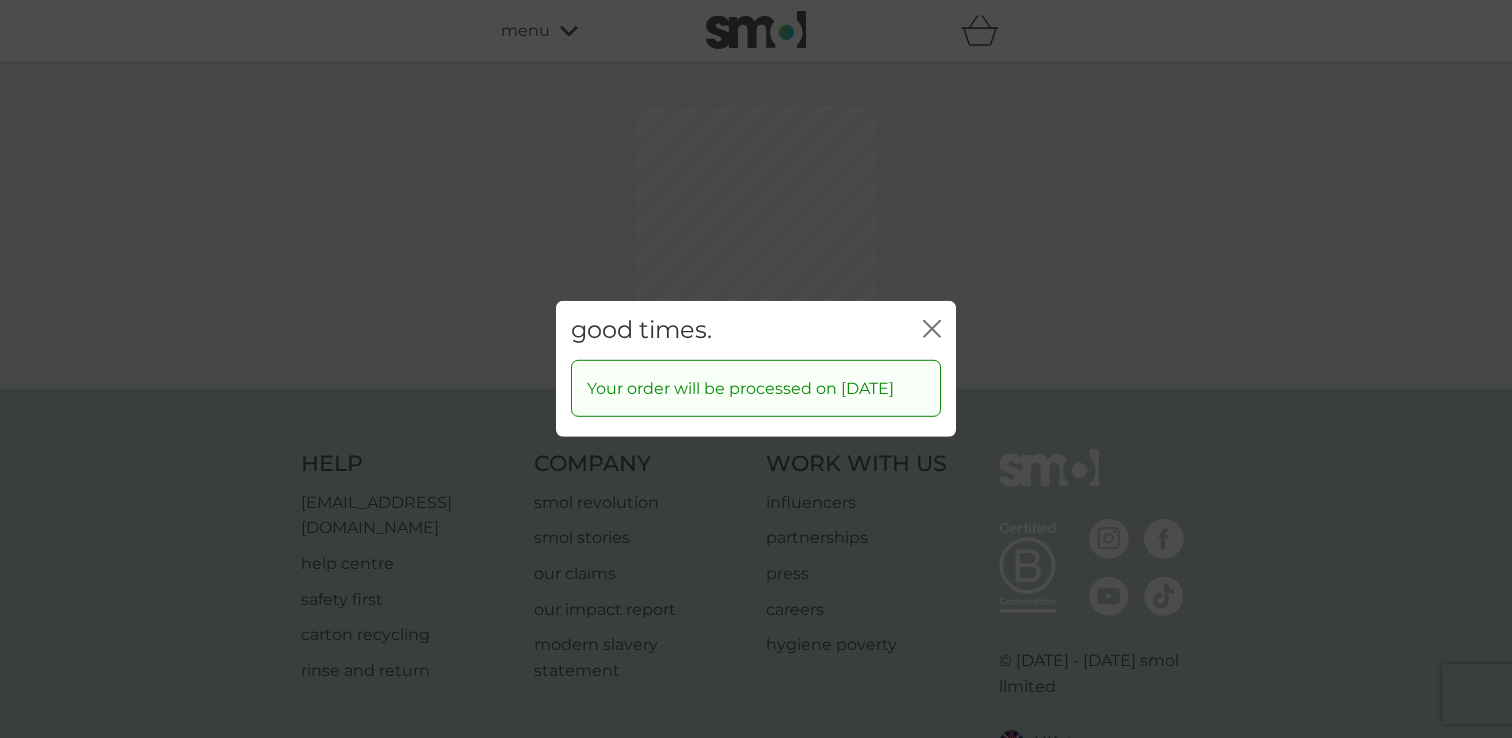 click 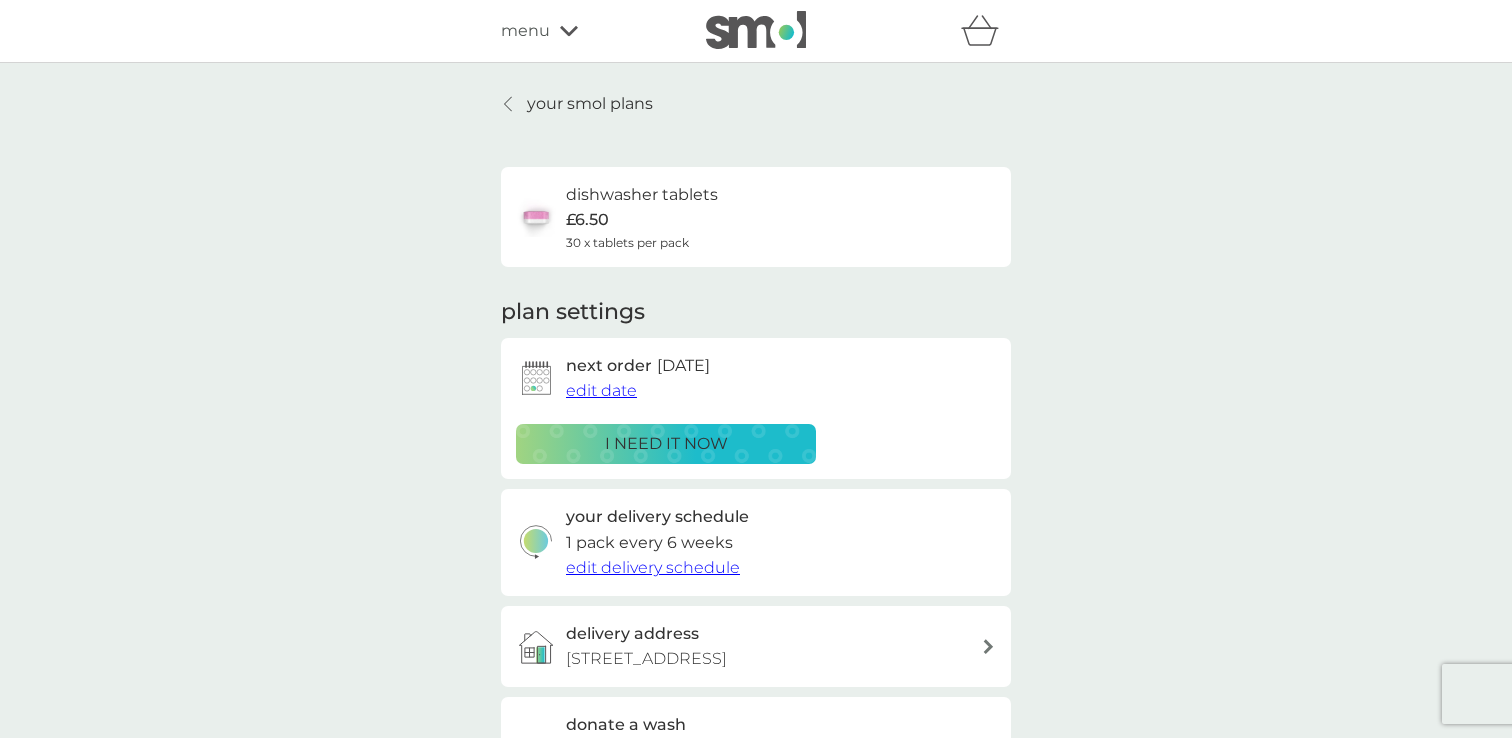 click on "edit delivery schedule" at bounding box center [653, 567] 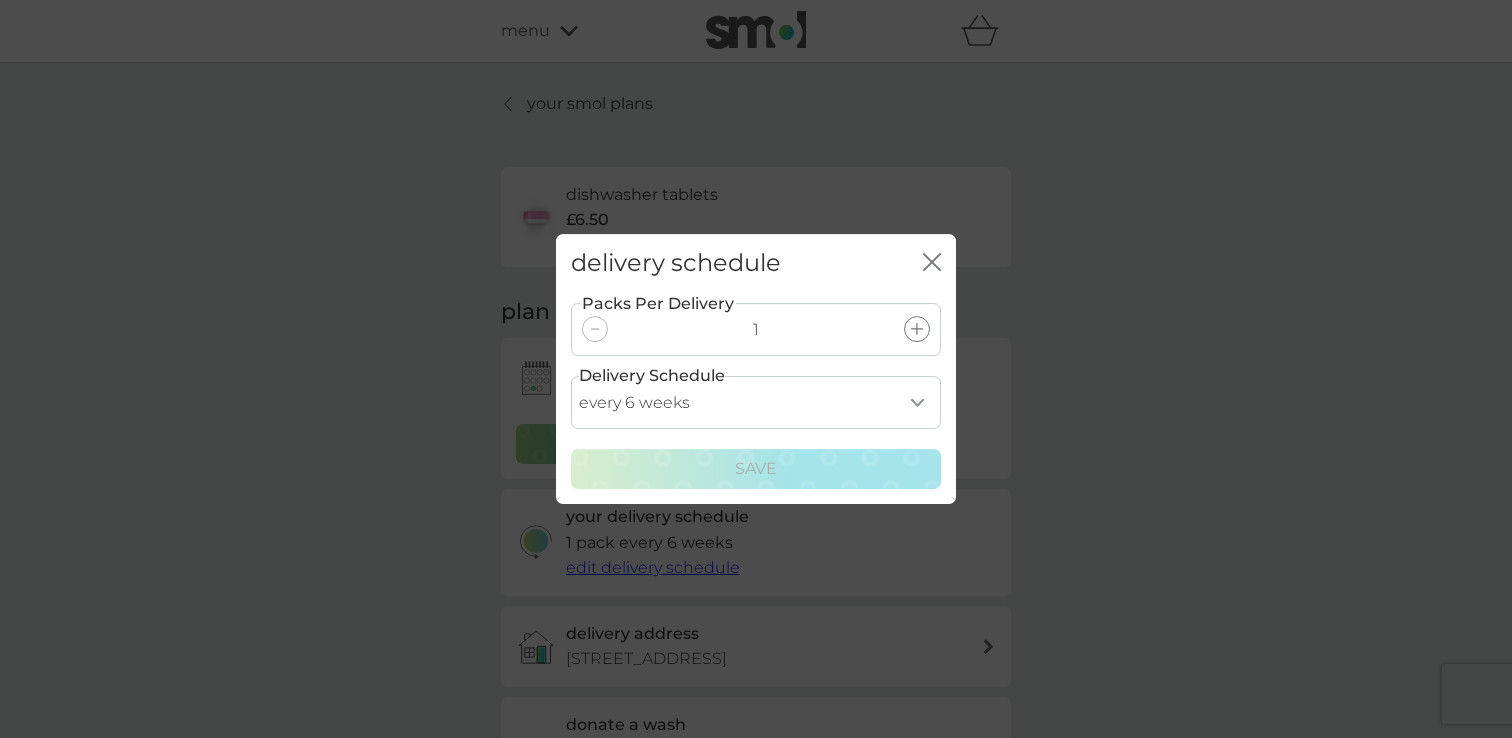 click 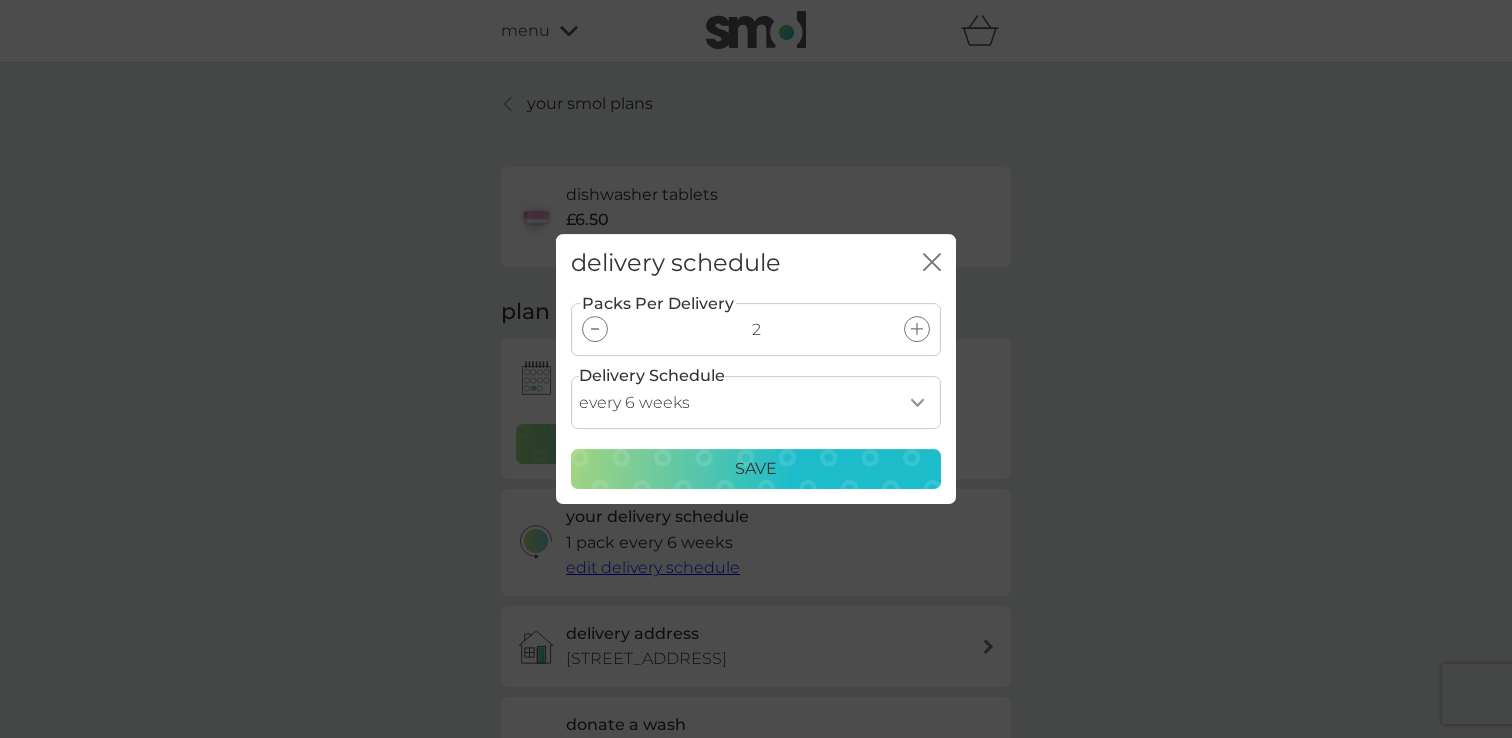 click on "every 1 week every 2 weeks every 3 weeks every 4 weeks every 5 weeks every 6 weeks every 7 weeks every 8 weeks every 9 weeks every 10 weeks every 11 weeks every 12 weeks every 13 weeks every 14 weeks every 15 weeks every 16 weeks every 17 weeks" at bounding box center (756, 402) 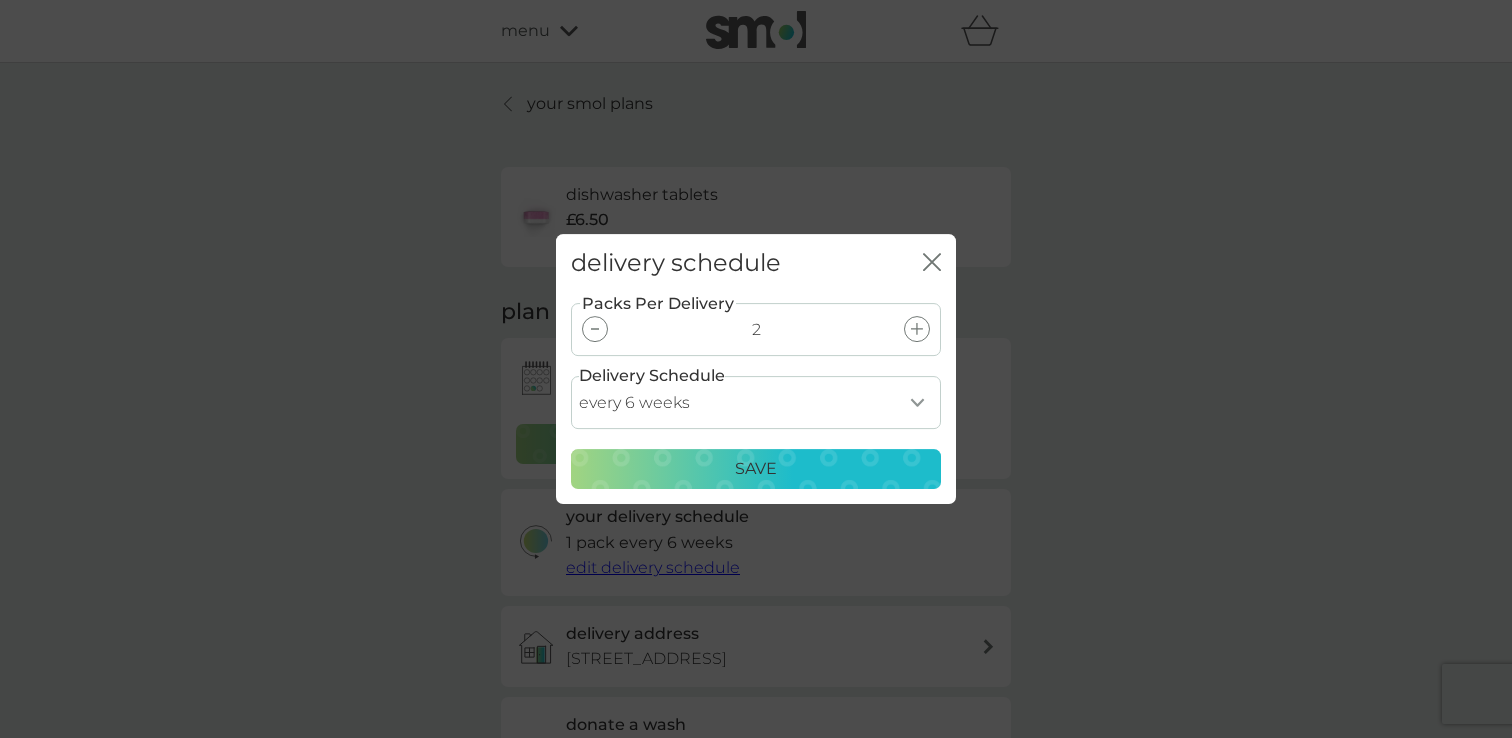 select on "105" 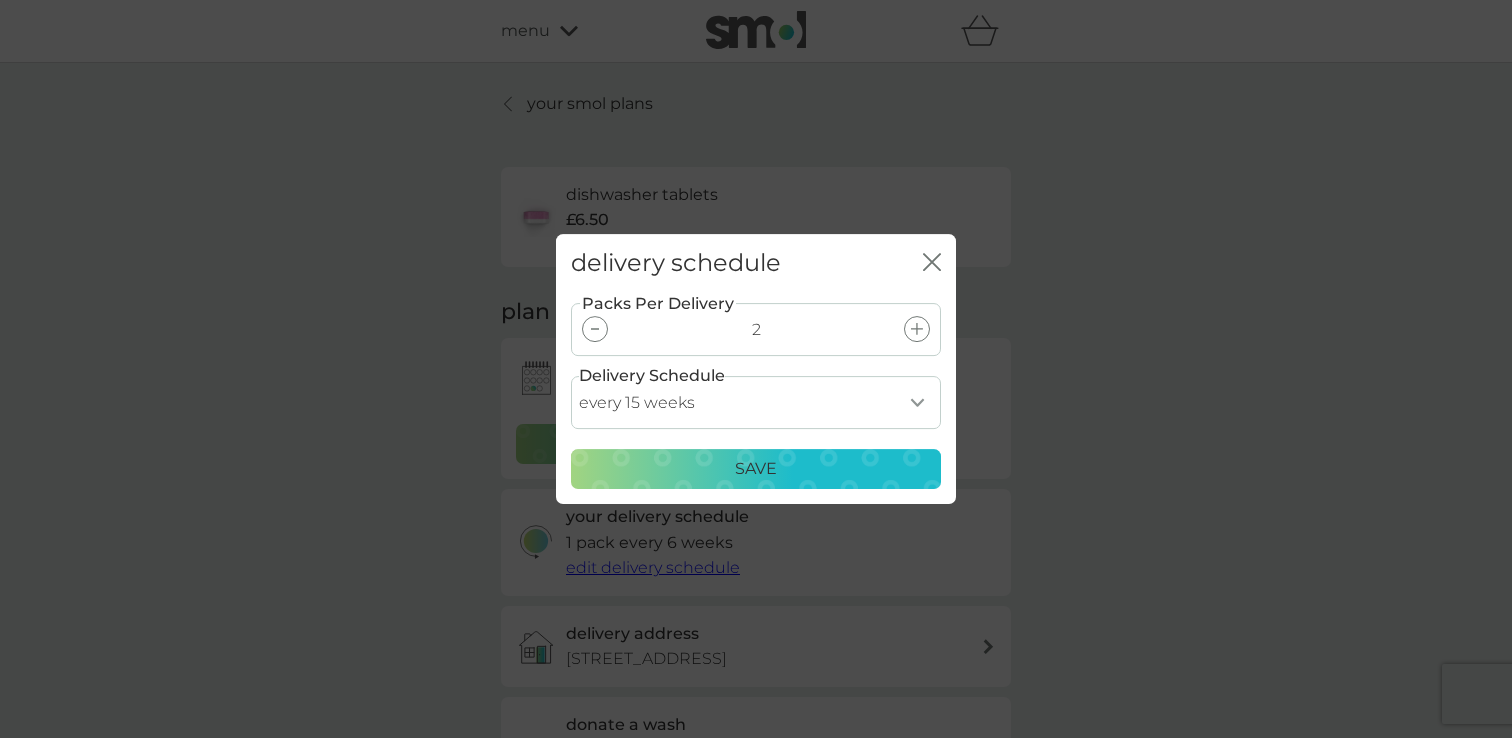 click on "Save" at bounding box center [756, 469] 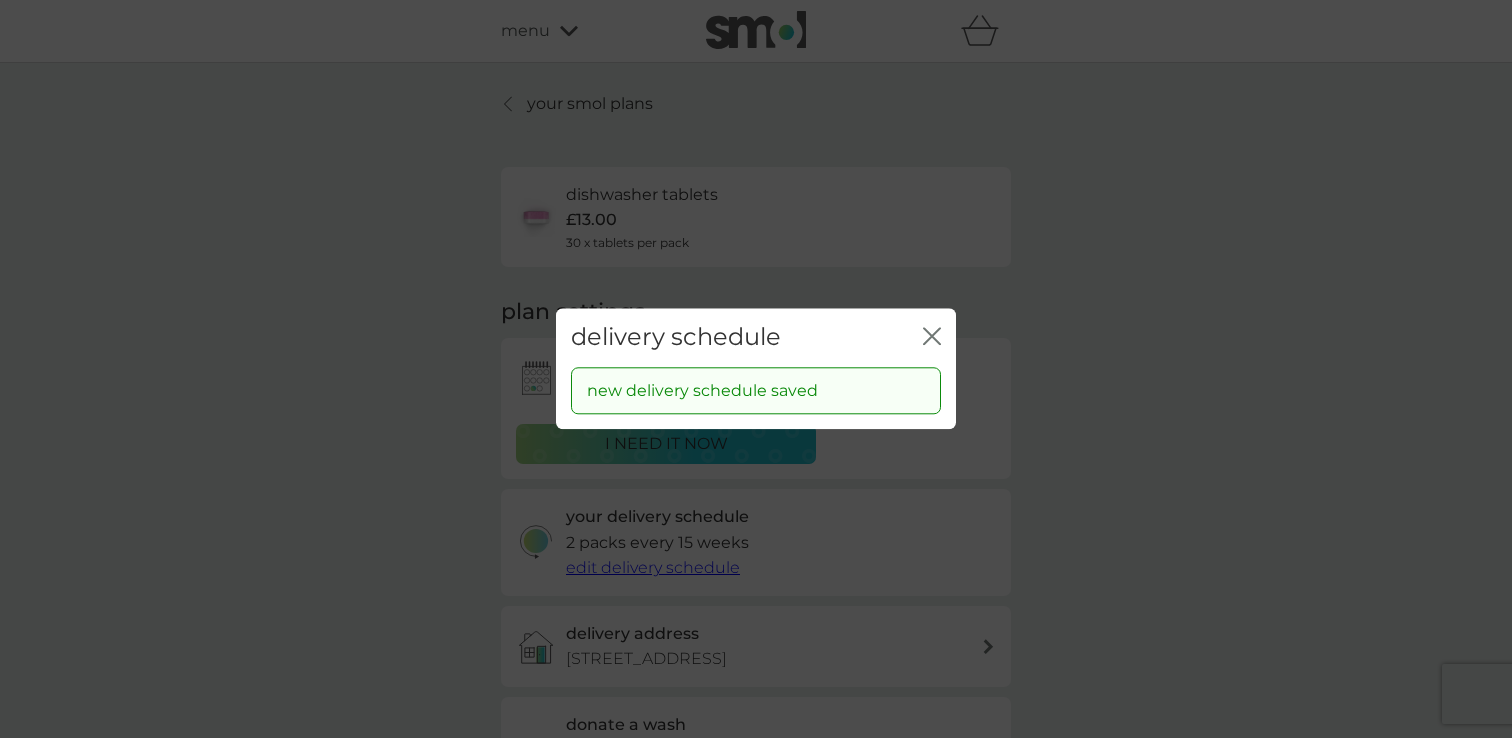 click on "close" 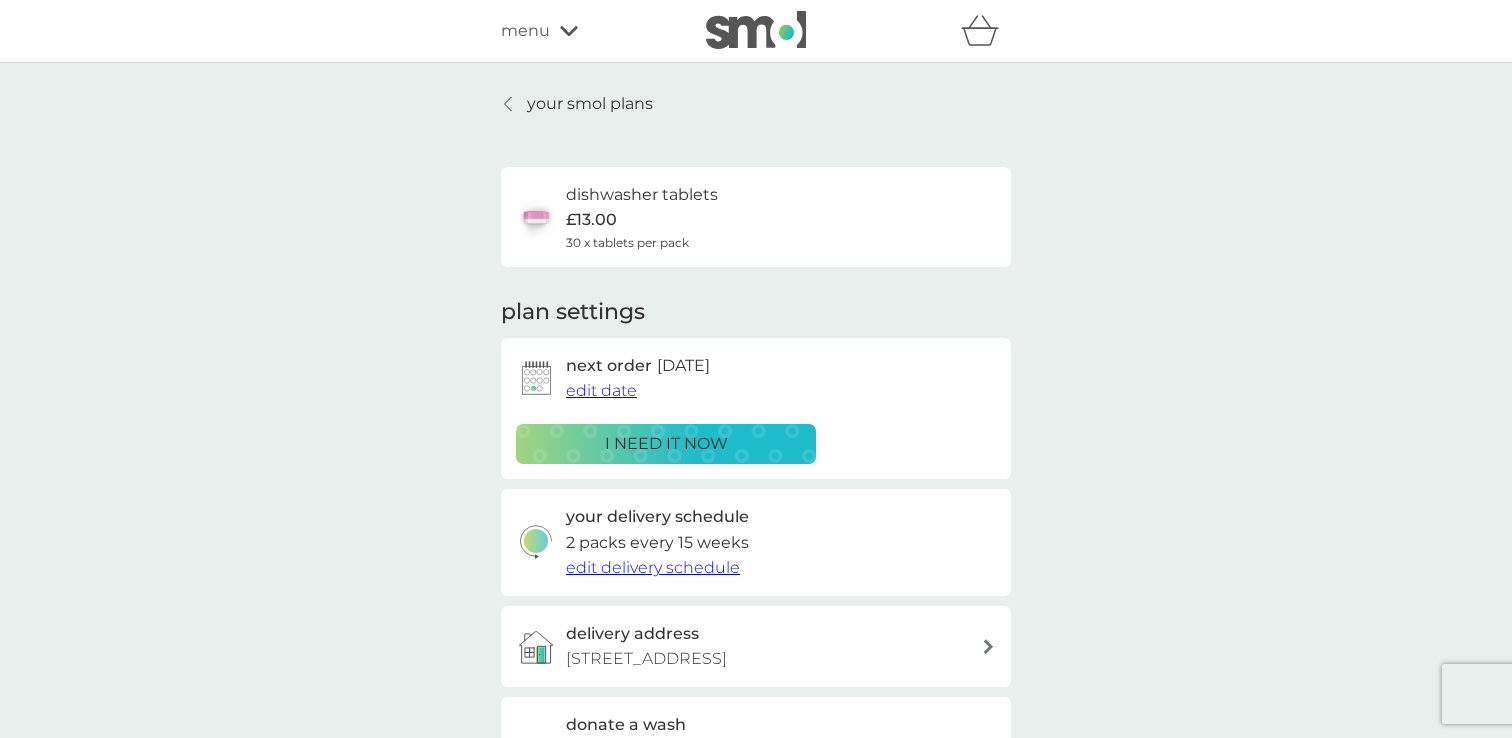 click on "your smol plans" at bounding box center [590, 104] 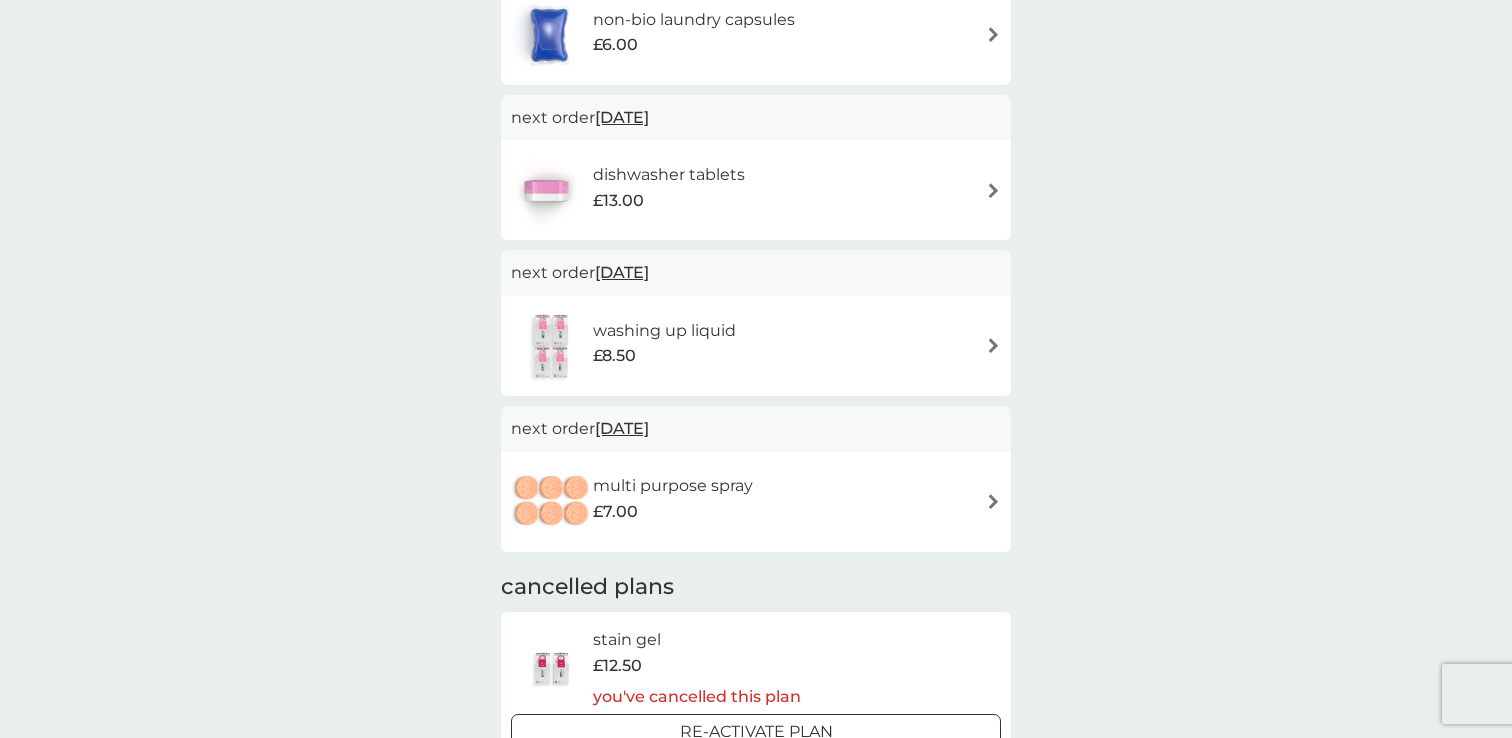 scroll, scrollTop: 480, scrollLeft: 0, axis: vertical 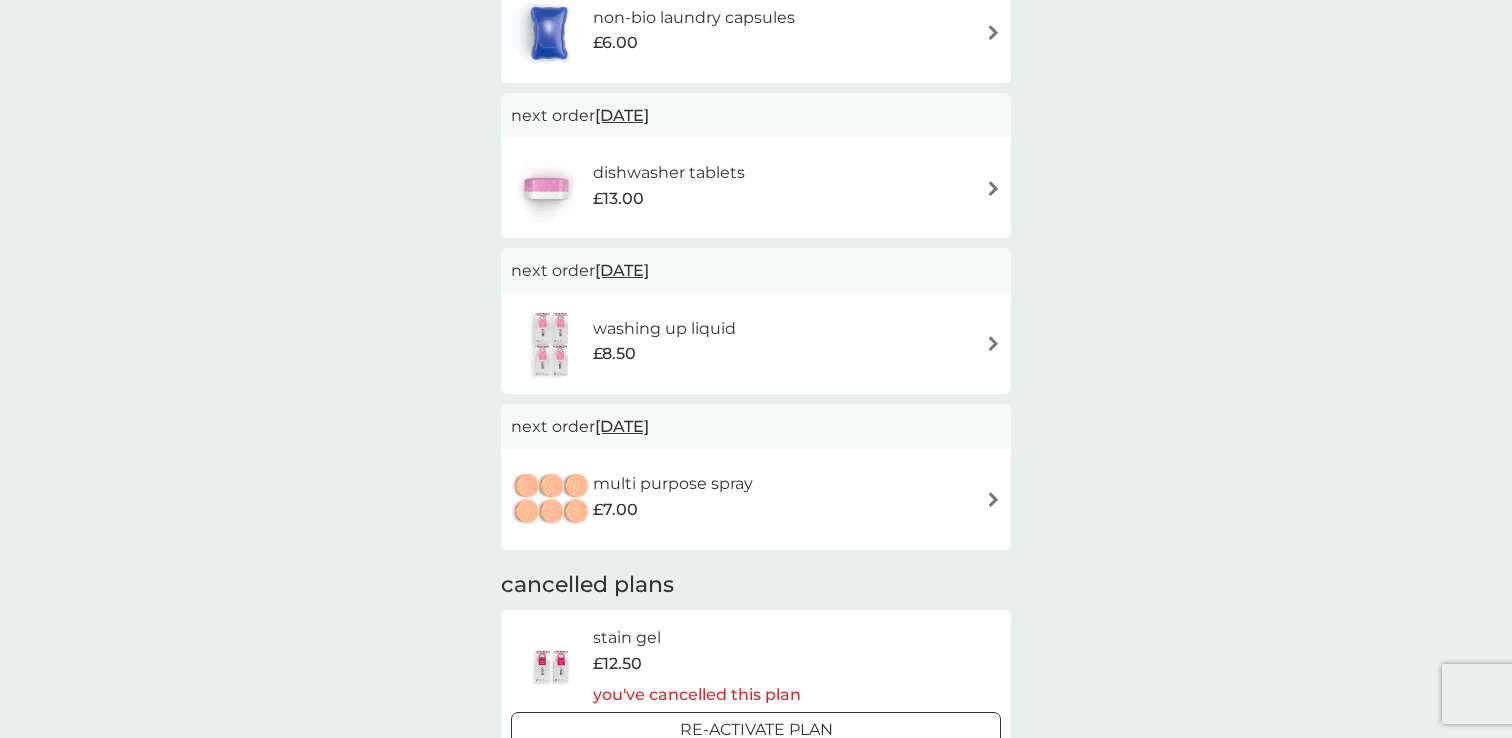 click on "washing up liquid £8.50" at bounding box center [756, 344] 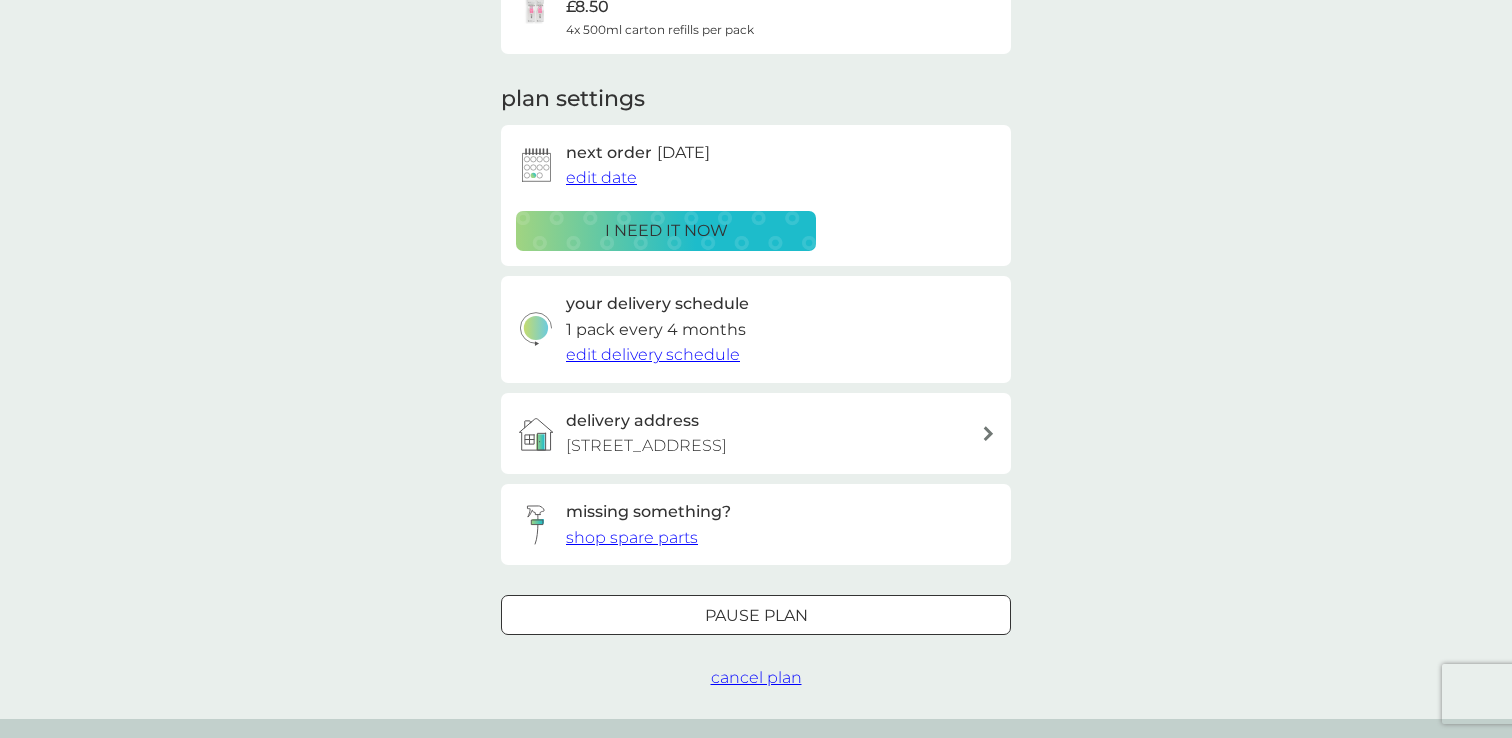 scroll, scrollTop: 277, scrollLeft: 0, axis: vertical 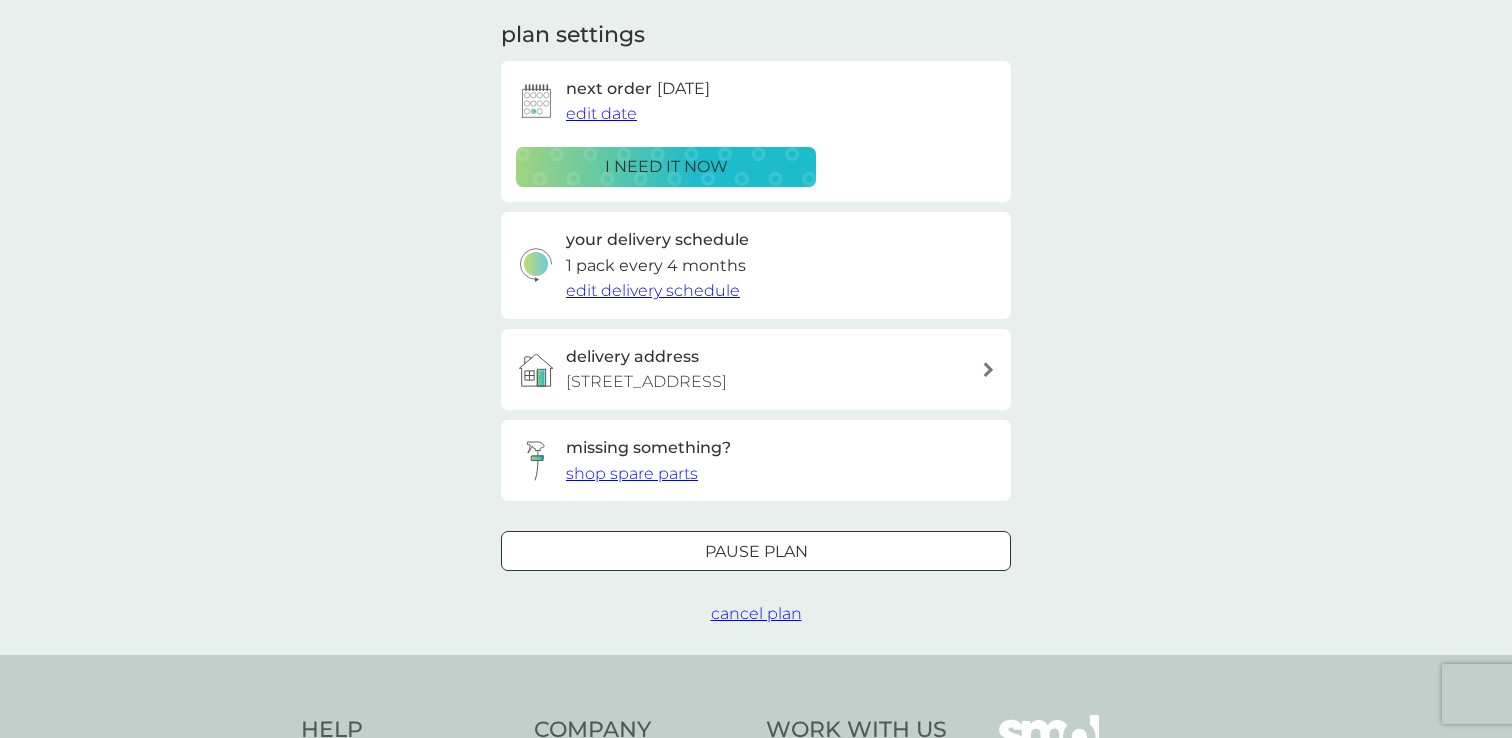 click on "cancel plan" at bounding box center [756, 613] 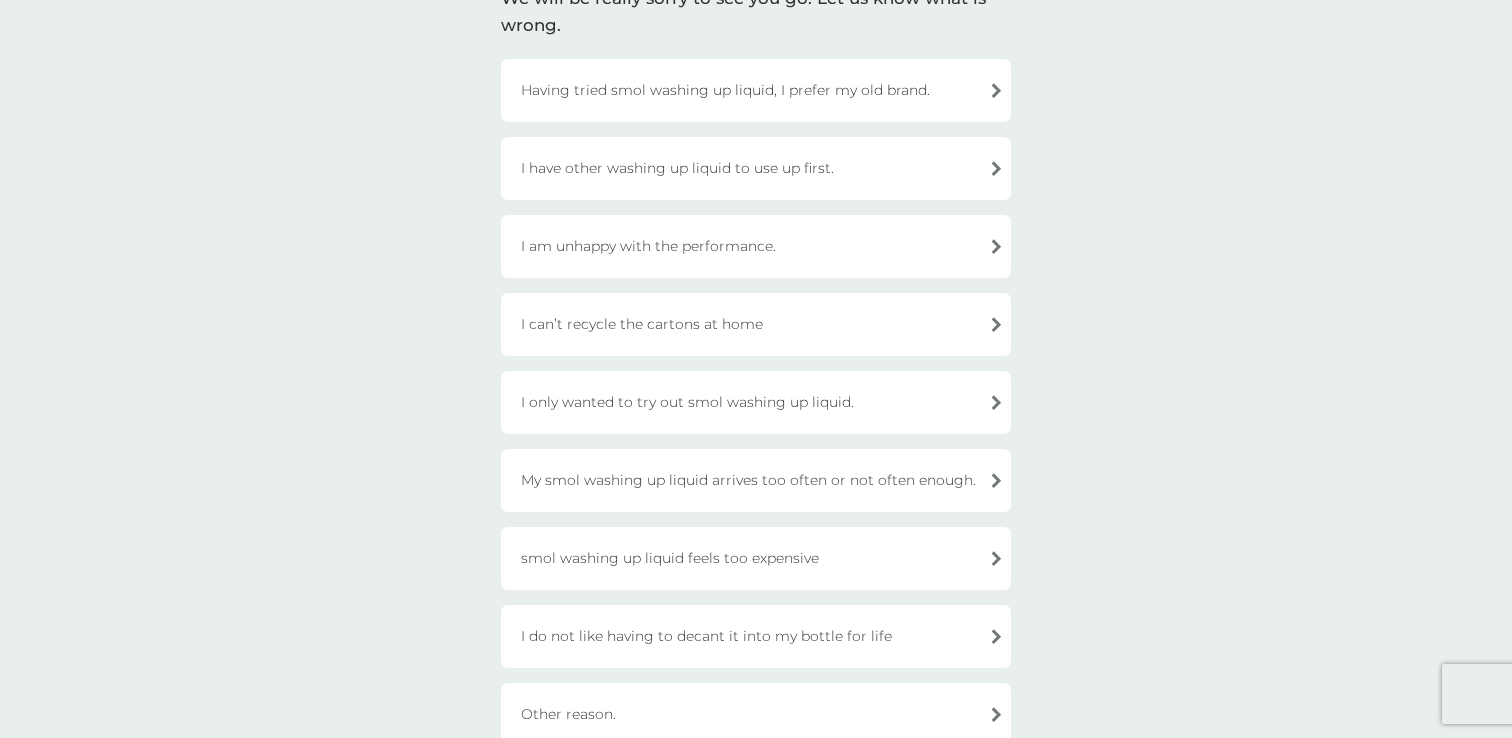 scroll, scrollTop: 176, scrollLeft: 0, axis: vertical 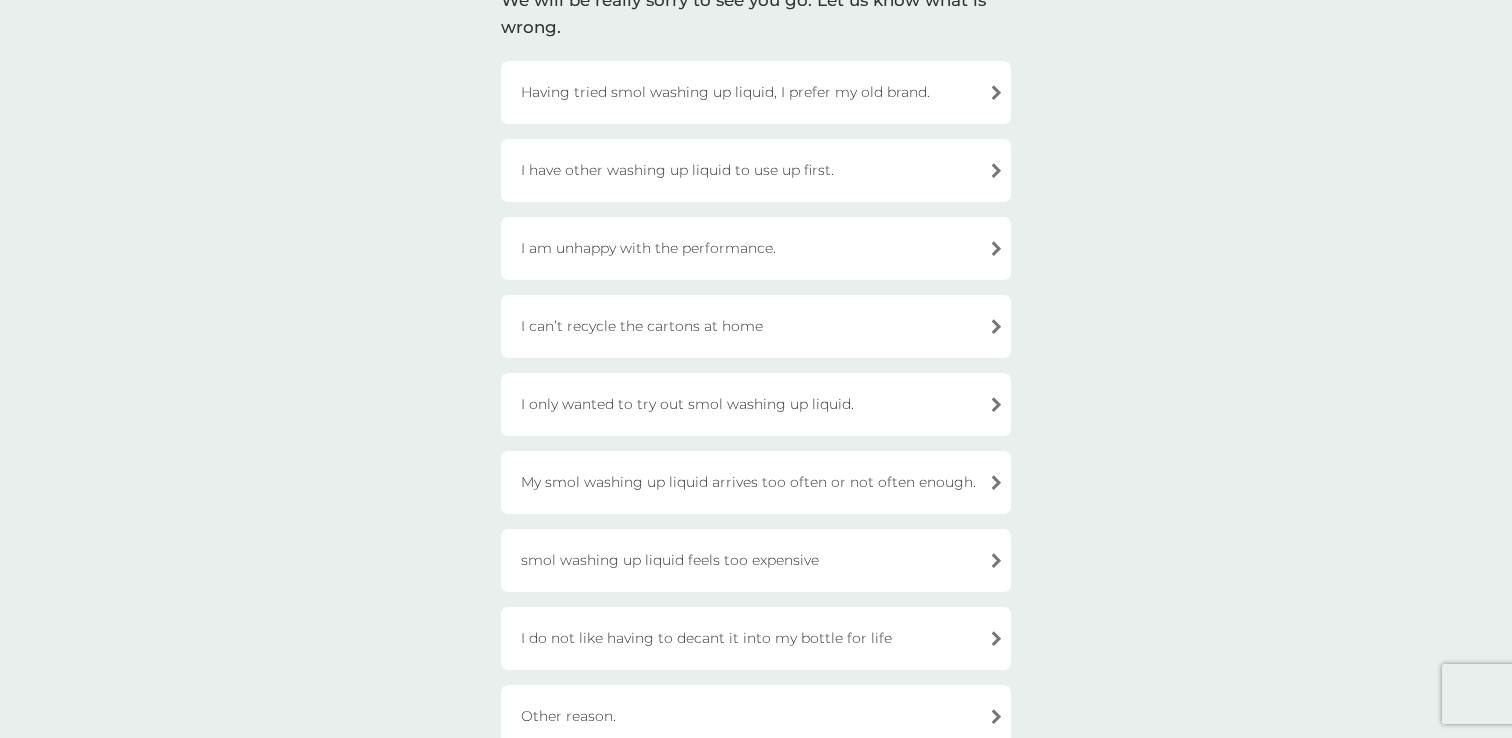 click on "I have other washing up liquid to use up first." at bounding box center [756, 170] 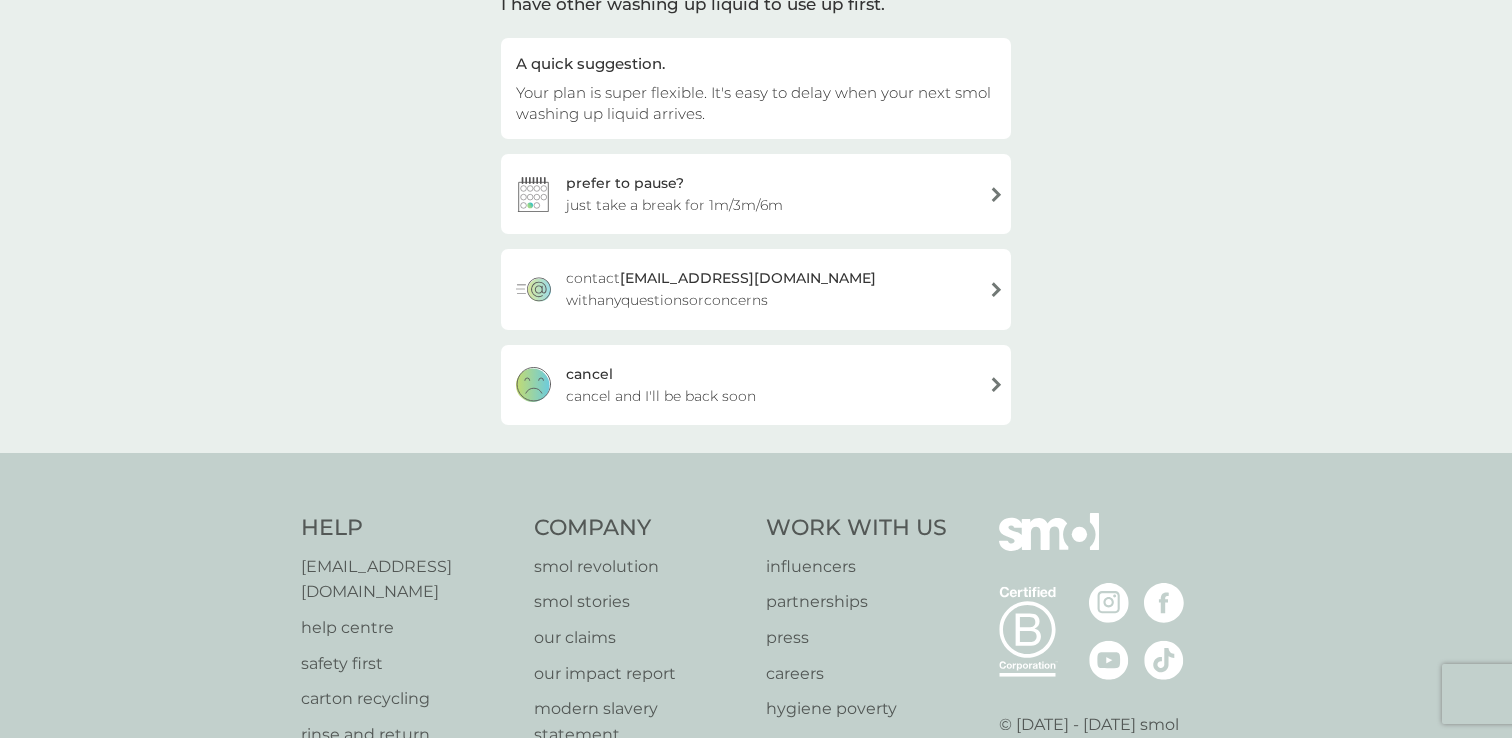 click on "cancel cancel and I'll be back soon" at bounding box center [756, 385] 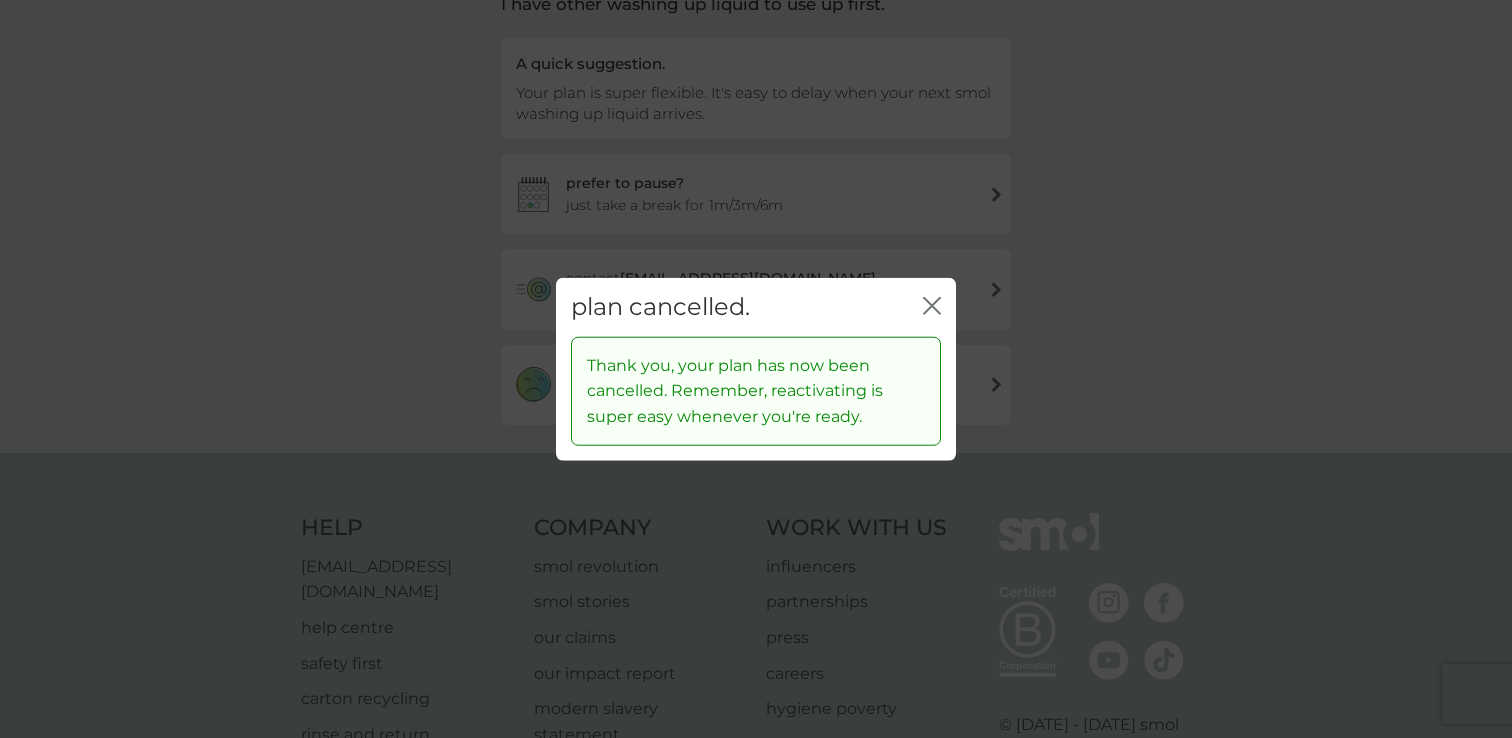 click on "close" 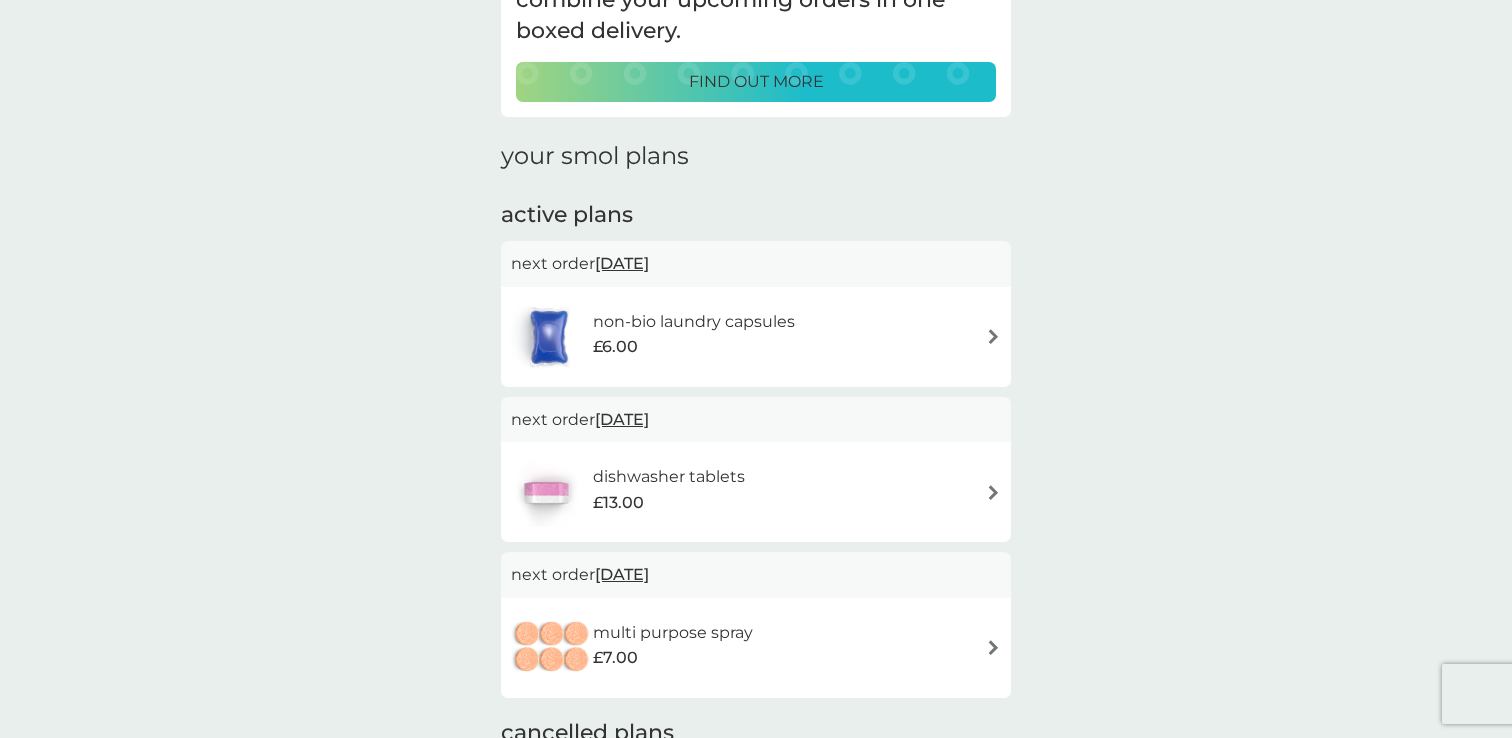 scroll, scrollTop: 0, scrollLeft: 0, axis: both 